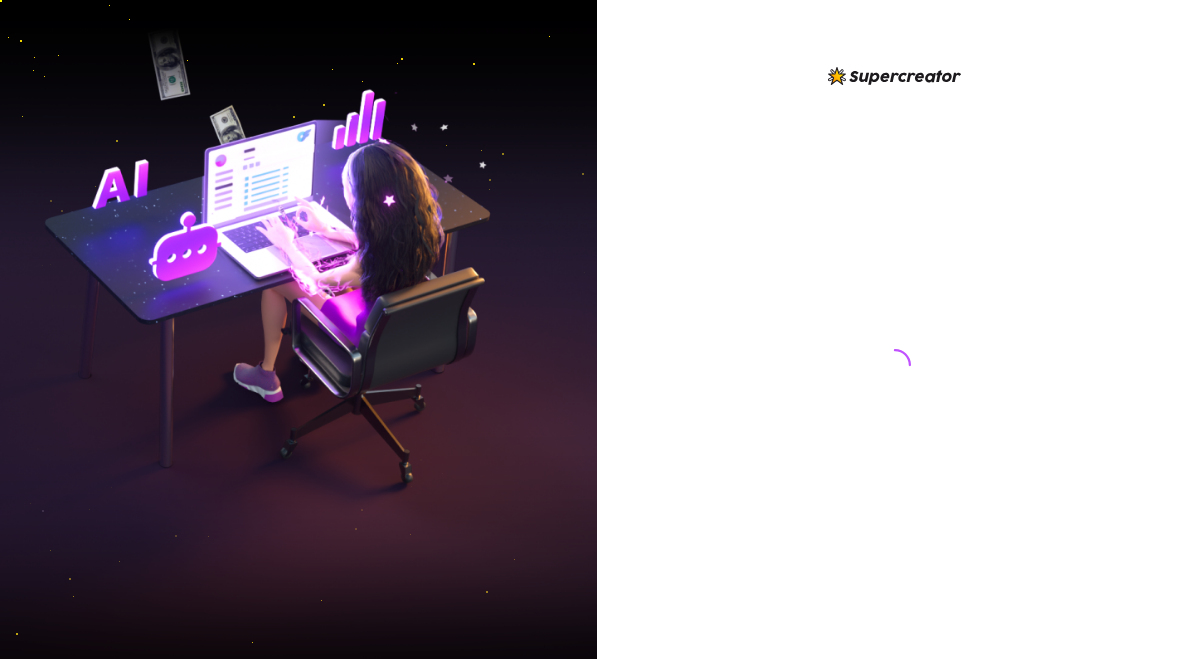 scroll, scrollTop: 0, scrollLeft: 0, axis: both 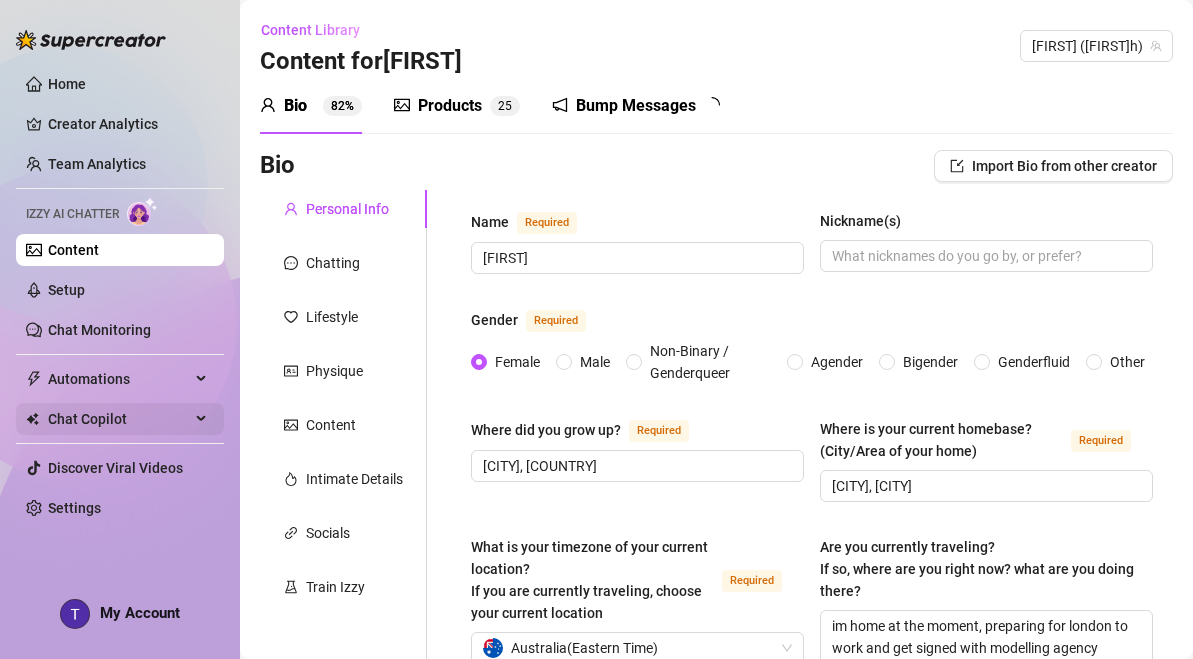 type on "[DATE]" 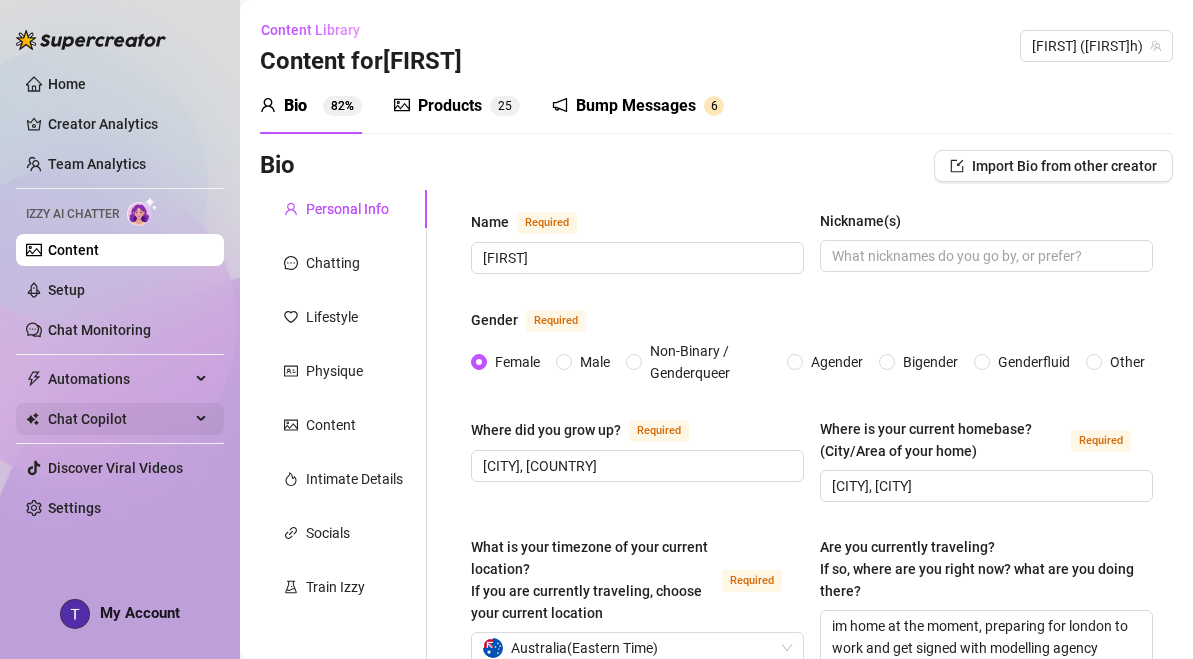 scroll, scrollTop: 0, scrollLeft: 0, axis: both 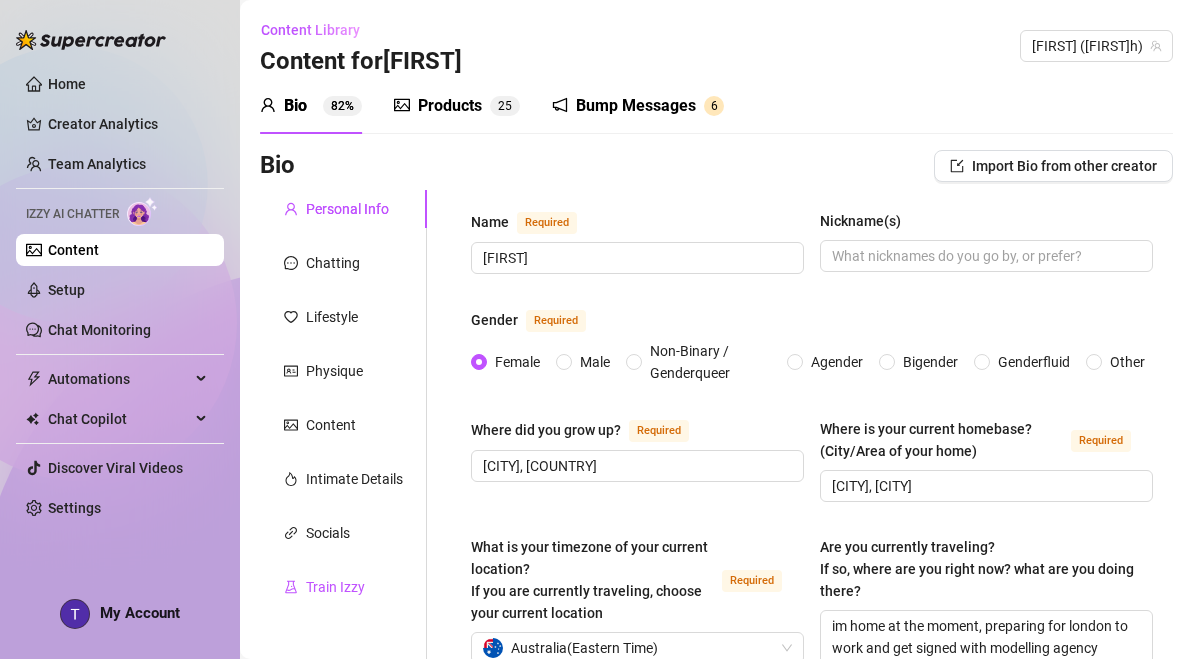 click on "Train Izzy" at bounding box center (335, 587) 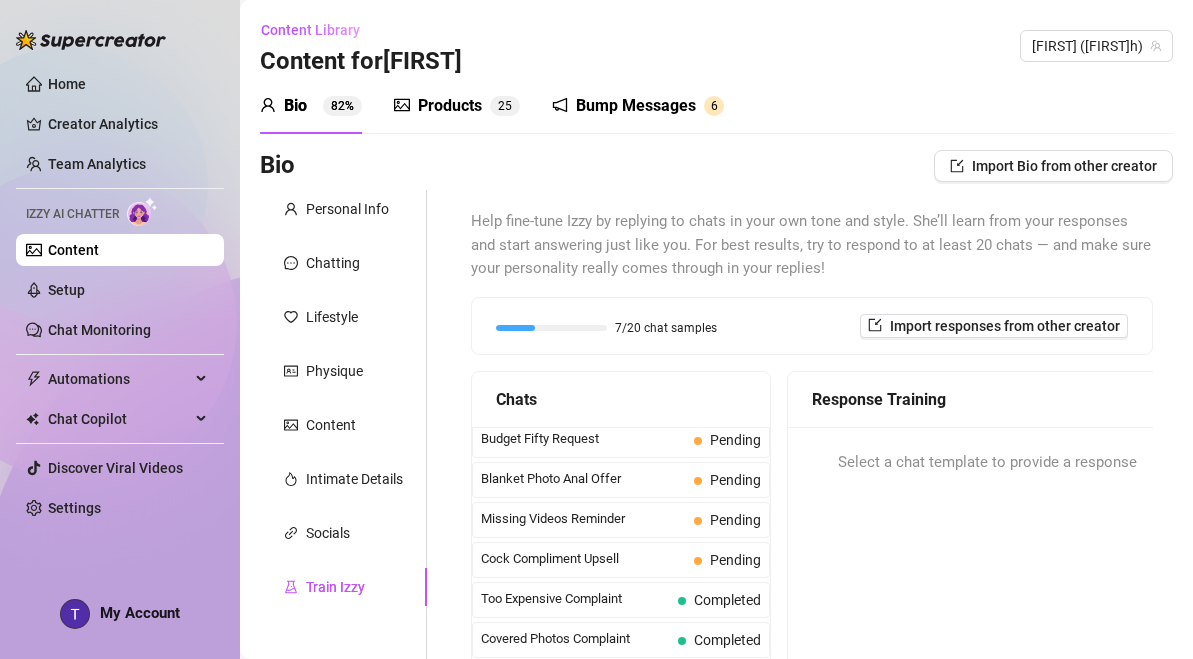 scroll, scrollTop: 131, scrollLeft: 0, axis: vertical 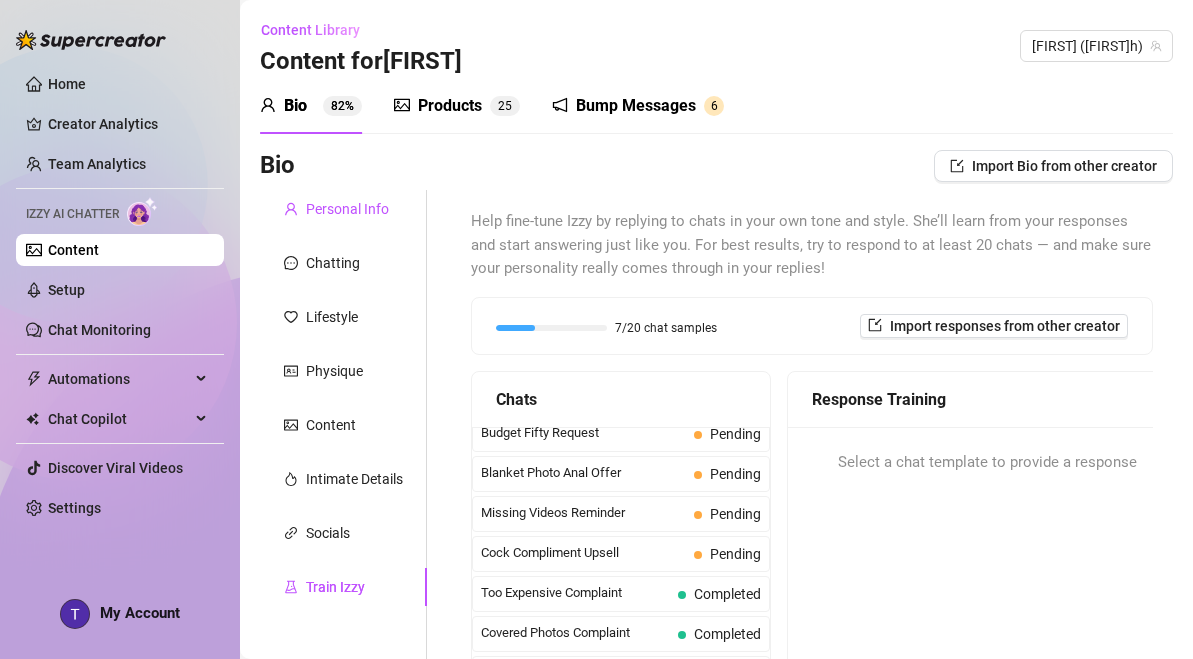 click on "Personal Info" at bounding box center [347, 209] 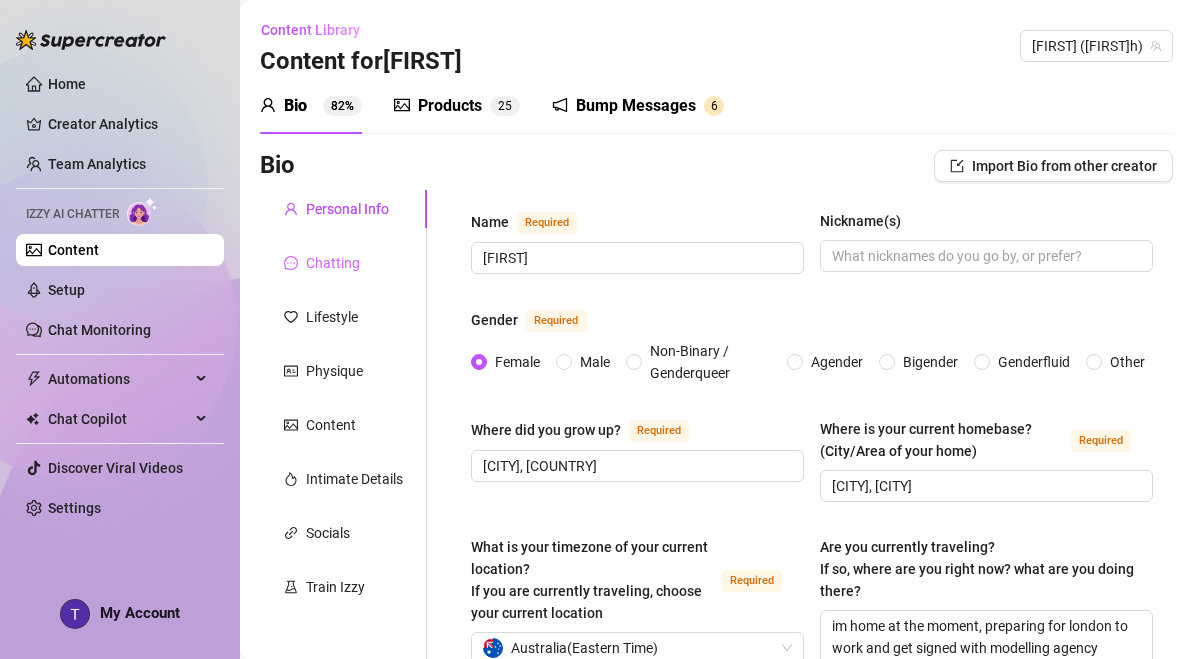 click on "Chatting" at bounding box center (343, 263) 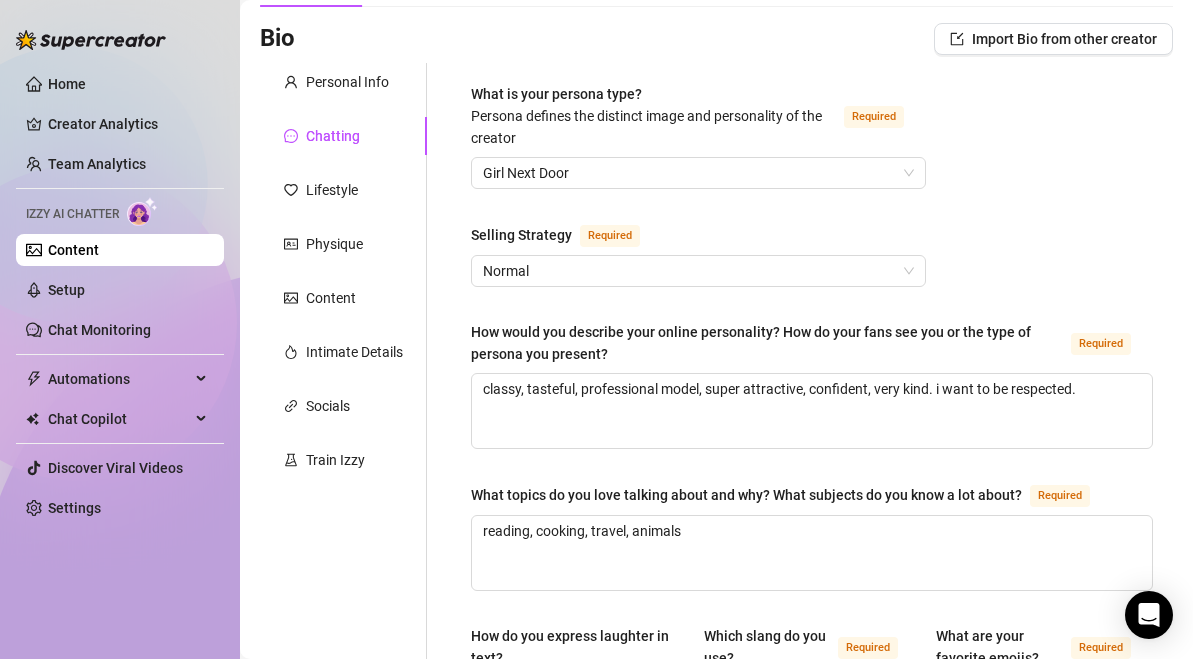 scroll, scrollTop: 126, scrollLeft: 0, axis: vertical 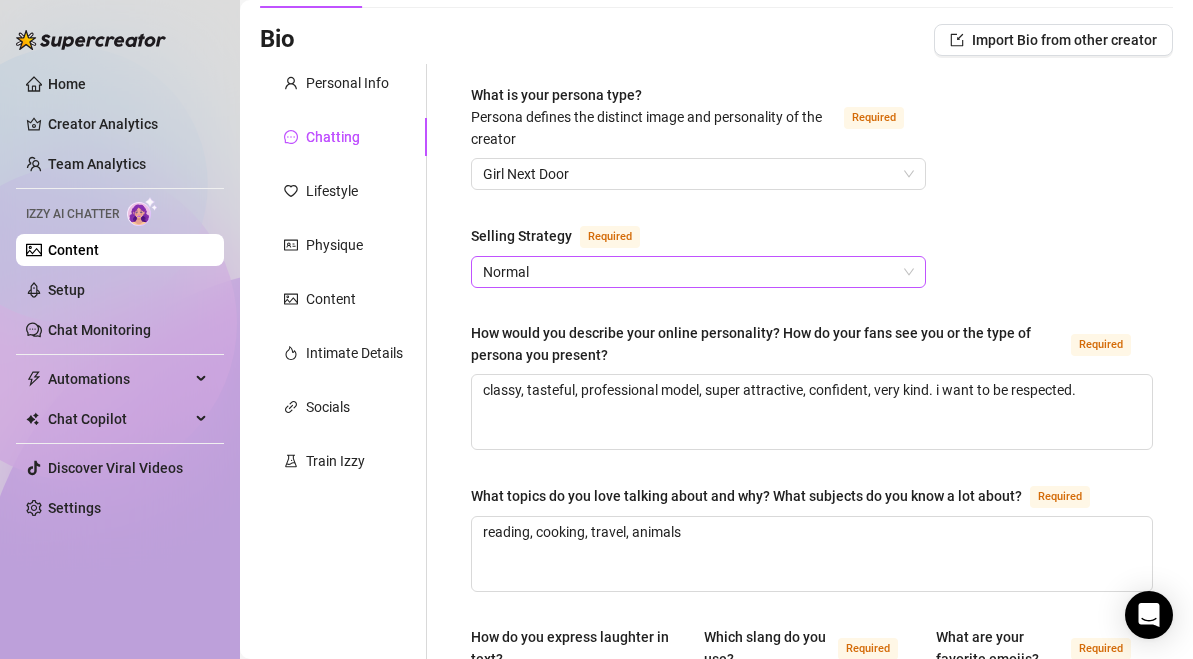 click on "Normal" at bounding box center (698, 272) 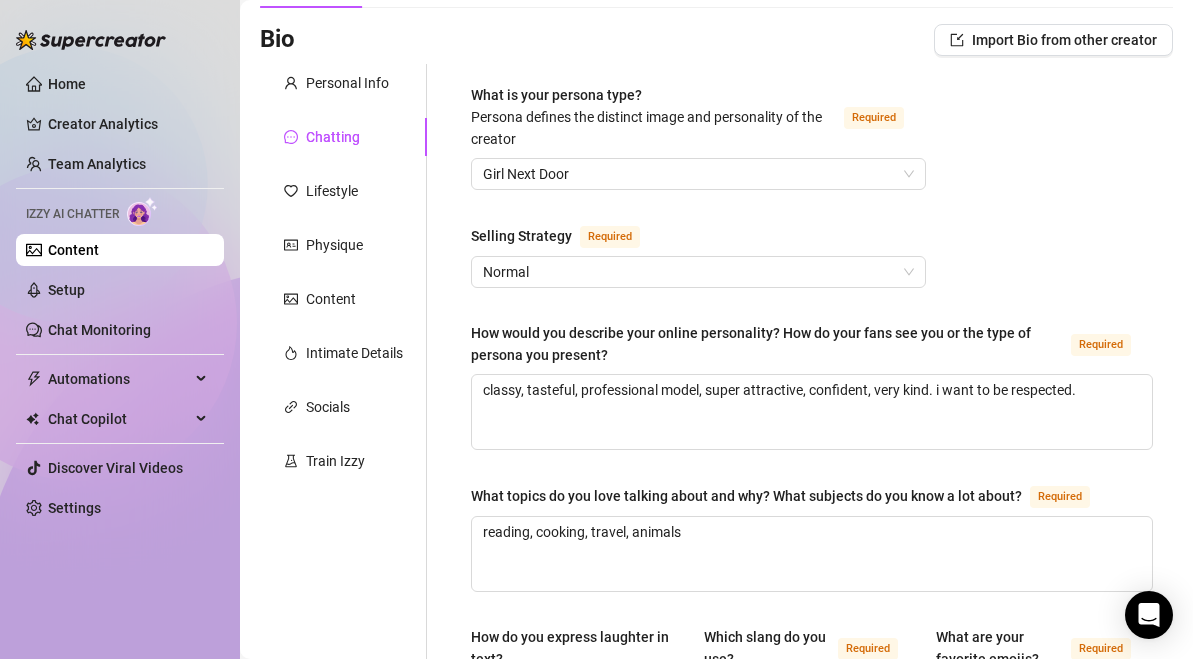 click on "Selling Strategy Required" at bounding box center (698, 240) 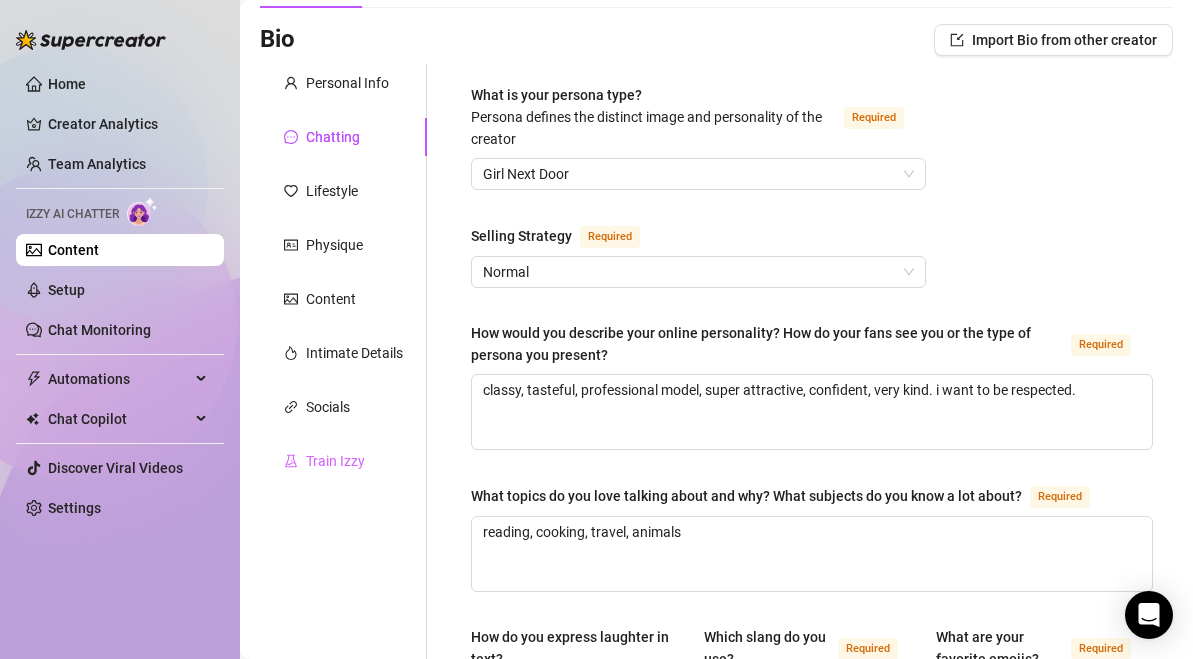 click on "Train Izzy" at bounding box center (343, 461) 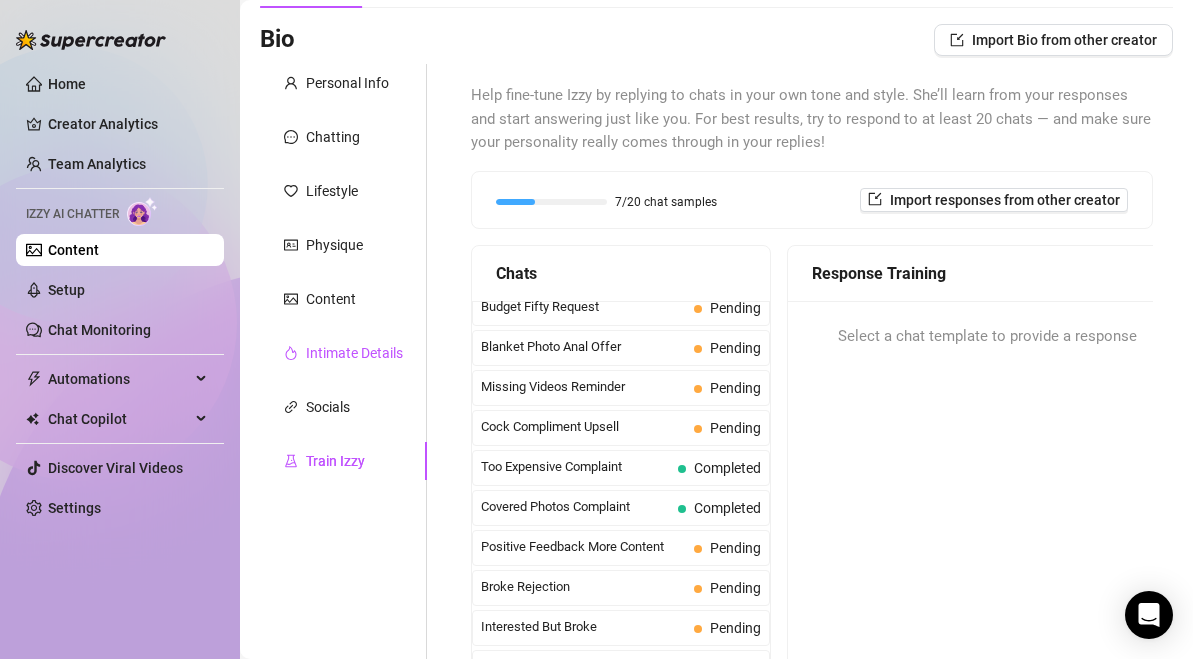 click on "Intimate Details" at bounding box center [354, 353] 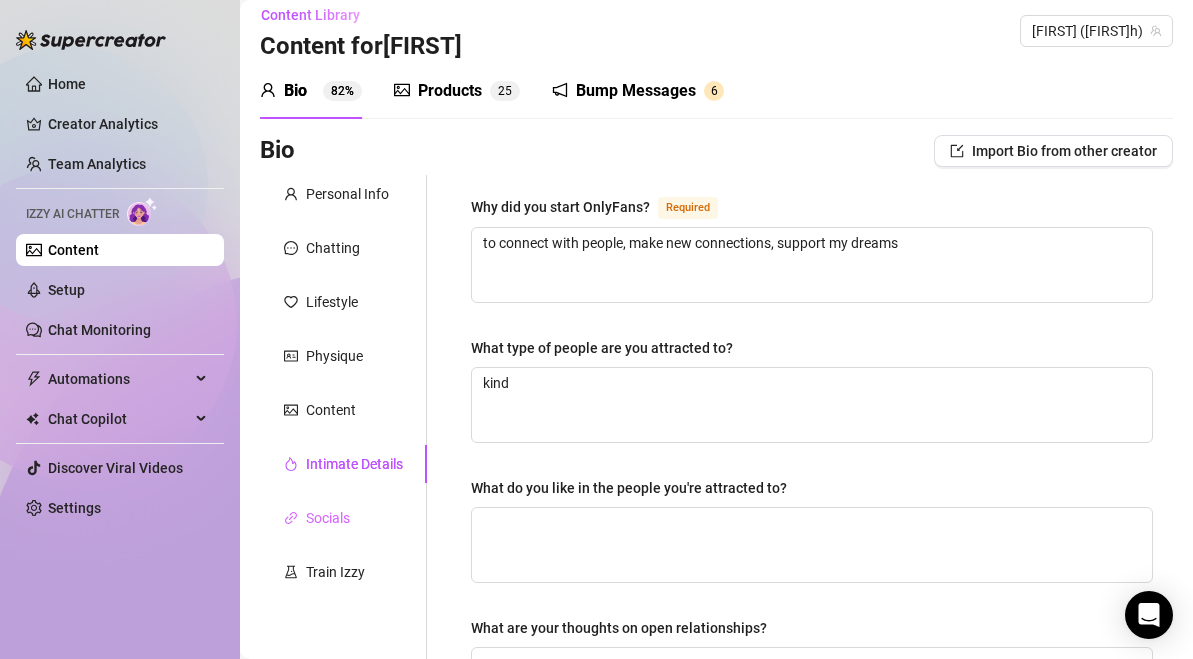 scroll, scrollTop: 0, scrollLeft: 0, axis: both 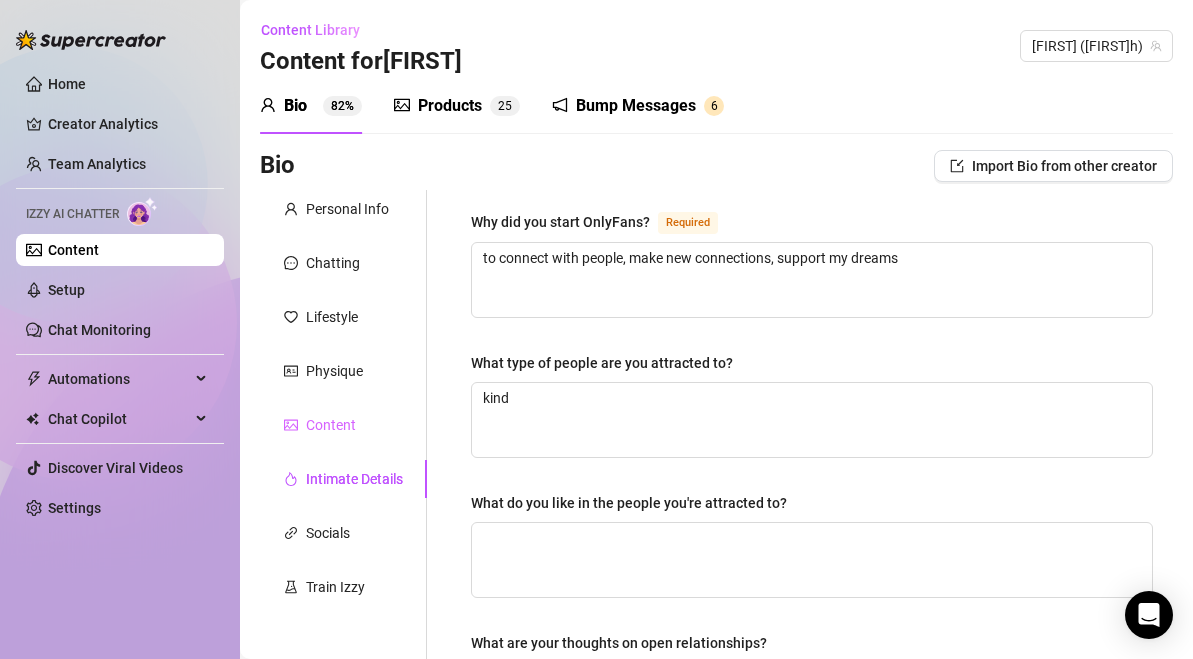 click on "Content" at bounding box center (343, 425) 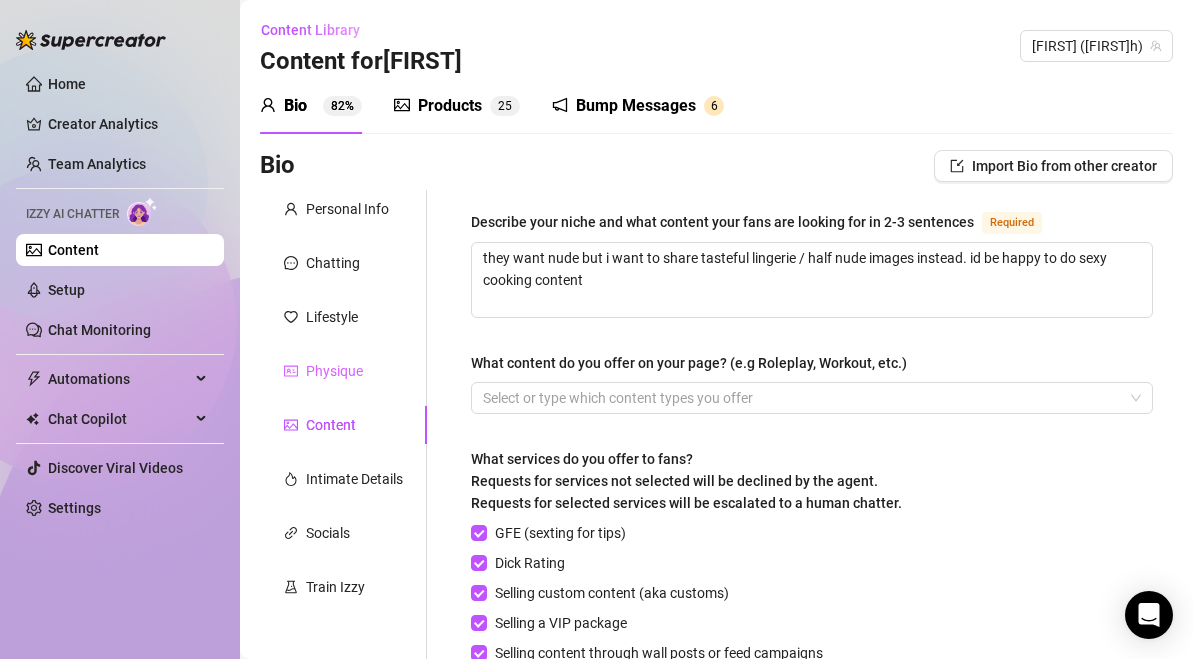 click on "Physique" at bounding box center [343, 371] 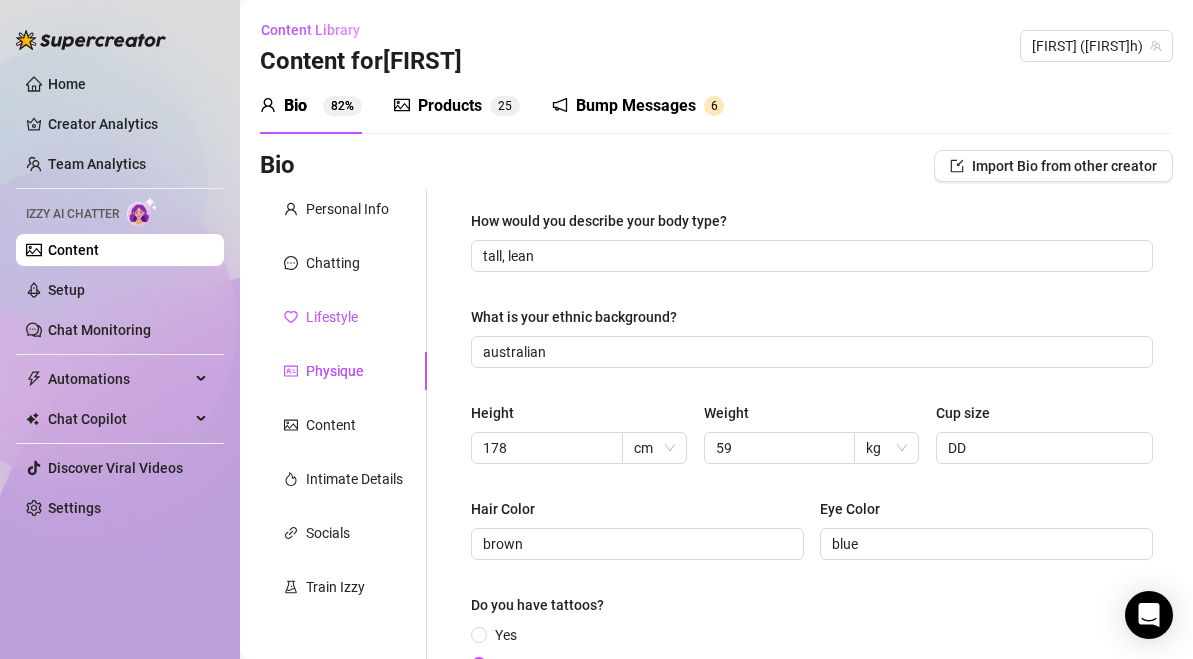 click on "Lifestyle" at bounding box center [332, 317] 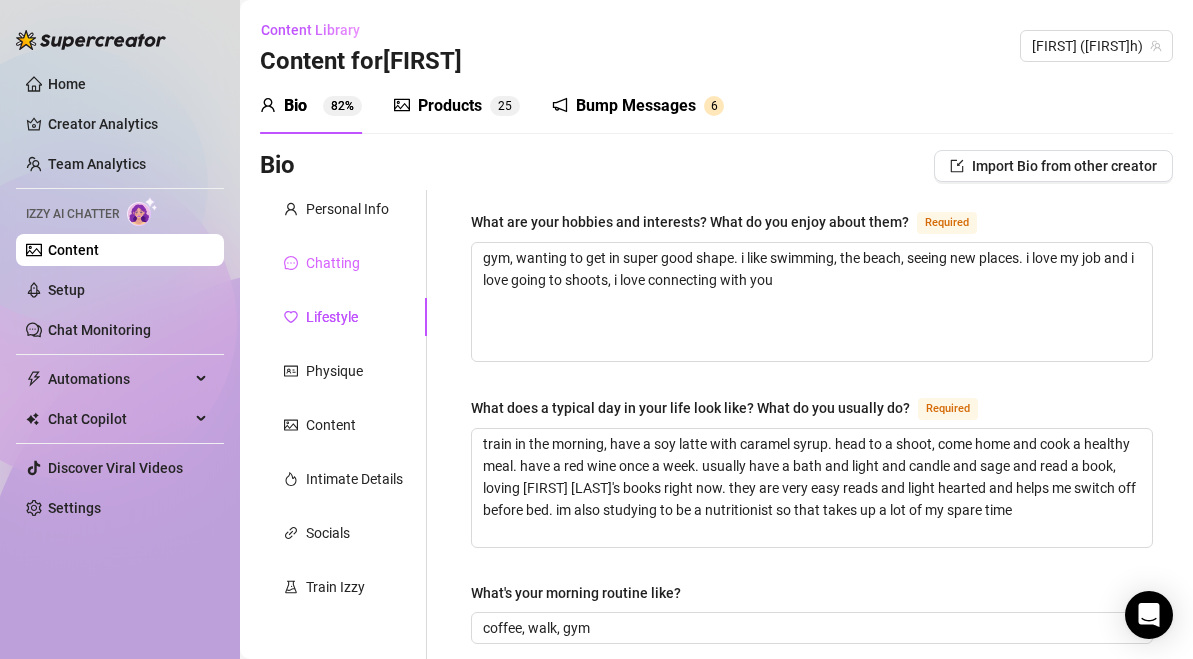 click on "Chatting" at bounding box center (343, 263) 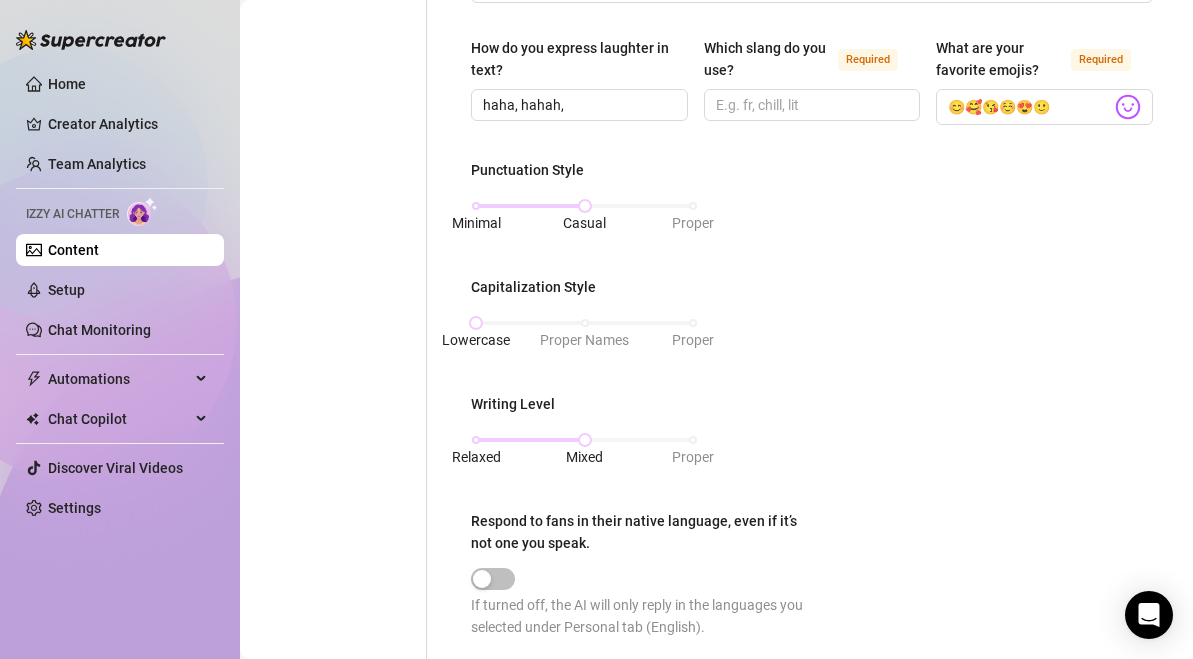 scroll, scrollTop: 684, scrollLeft: 0, axis: vertical 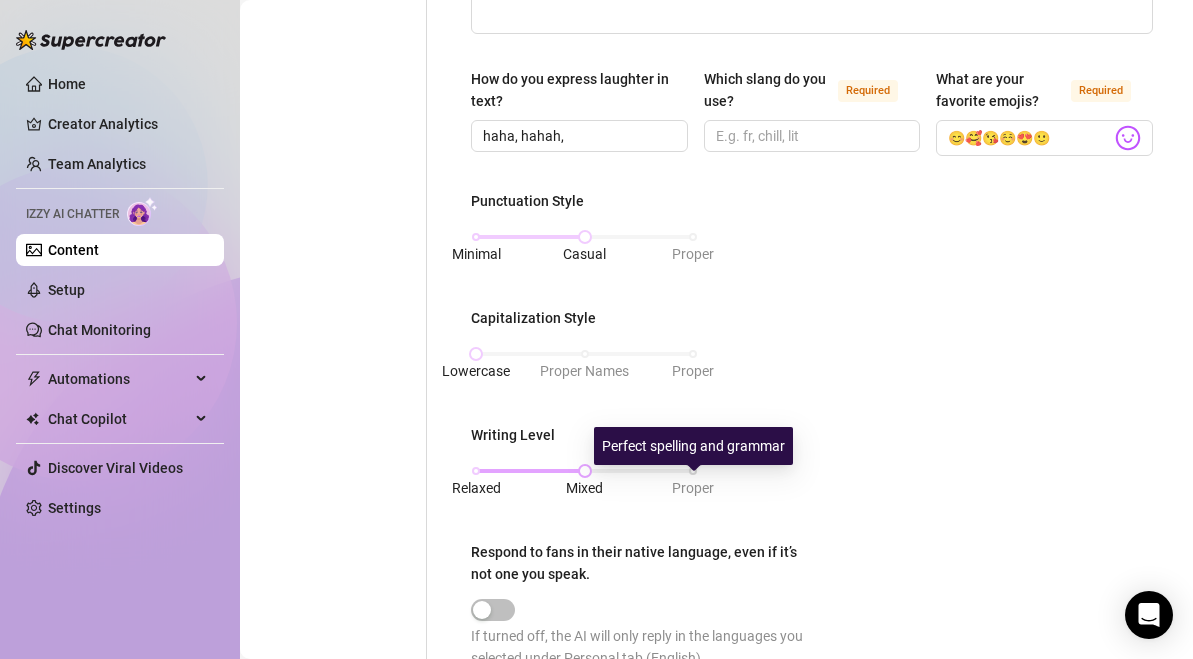 click on "Proper" at bounding box center (693, 488) 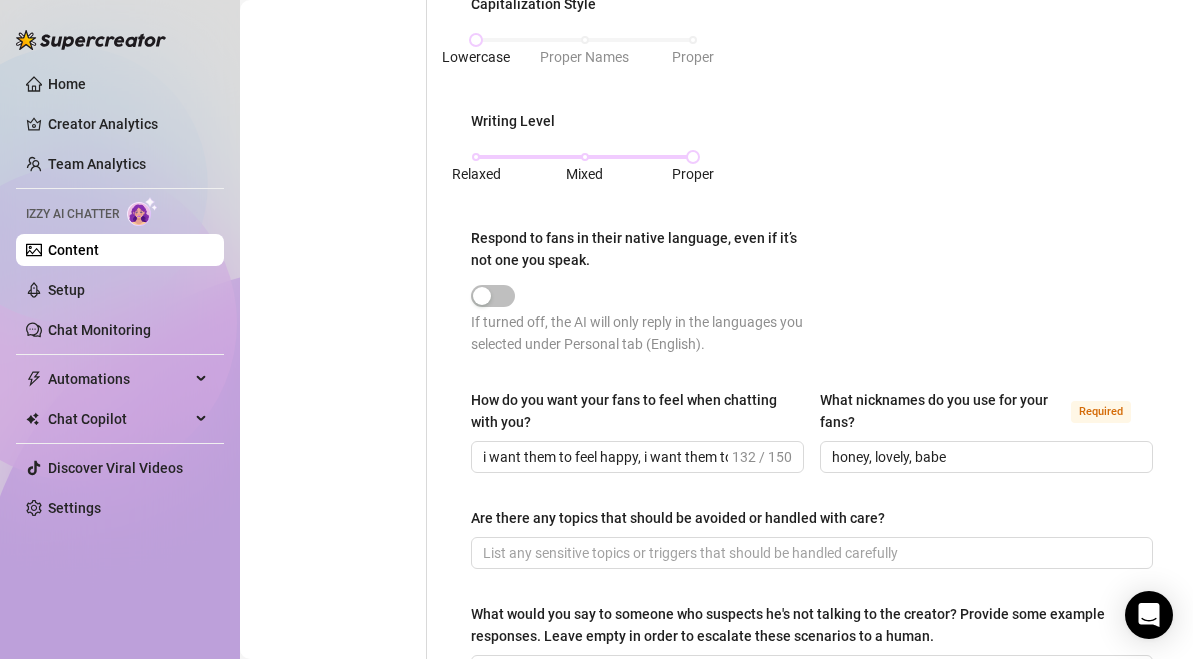 scroll, scrollTop: 1281, scrollLeft: 0, axis: vertical 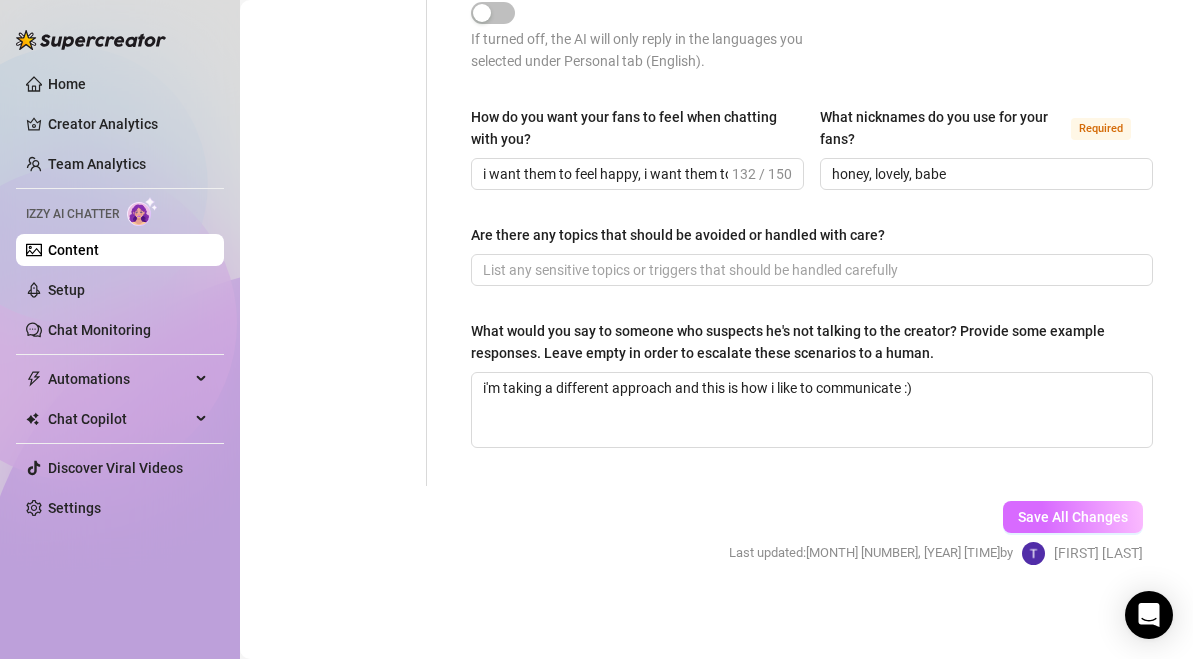 click on "Save All Changes" at bounding box center [1073, 517] 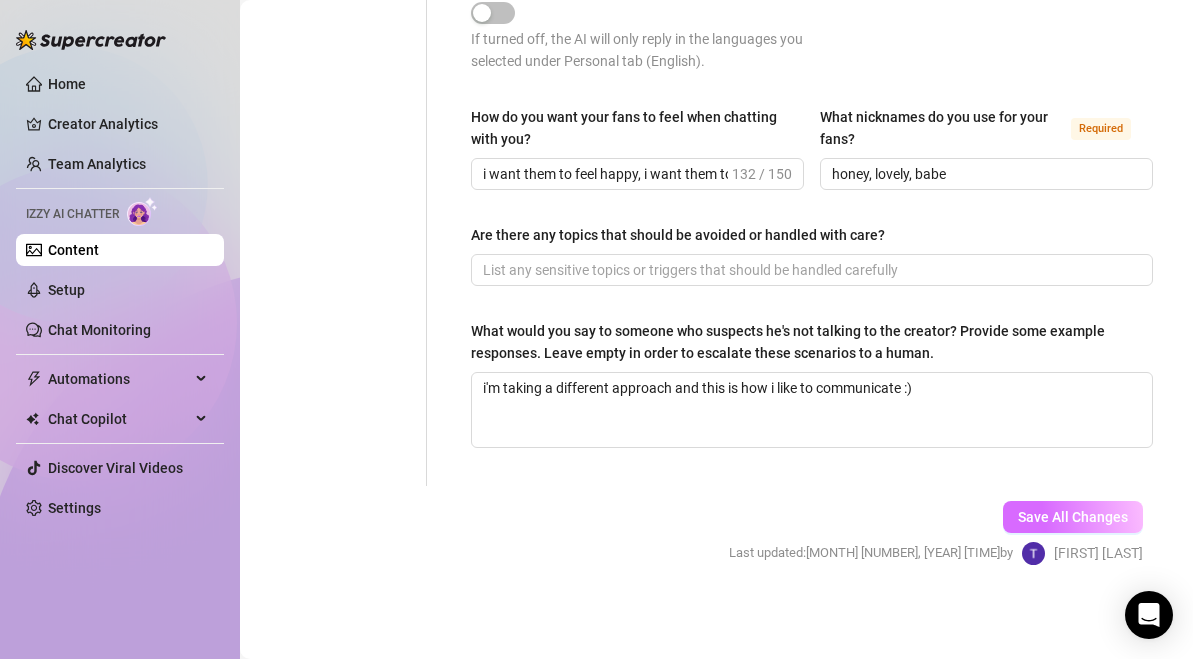 click on "Save All Changes" at bounding box center (1073, 517) 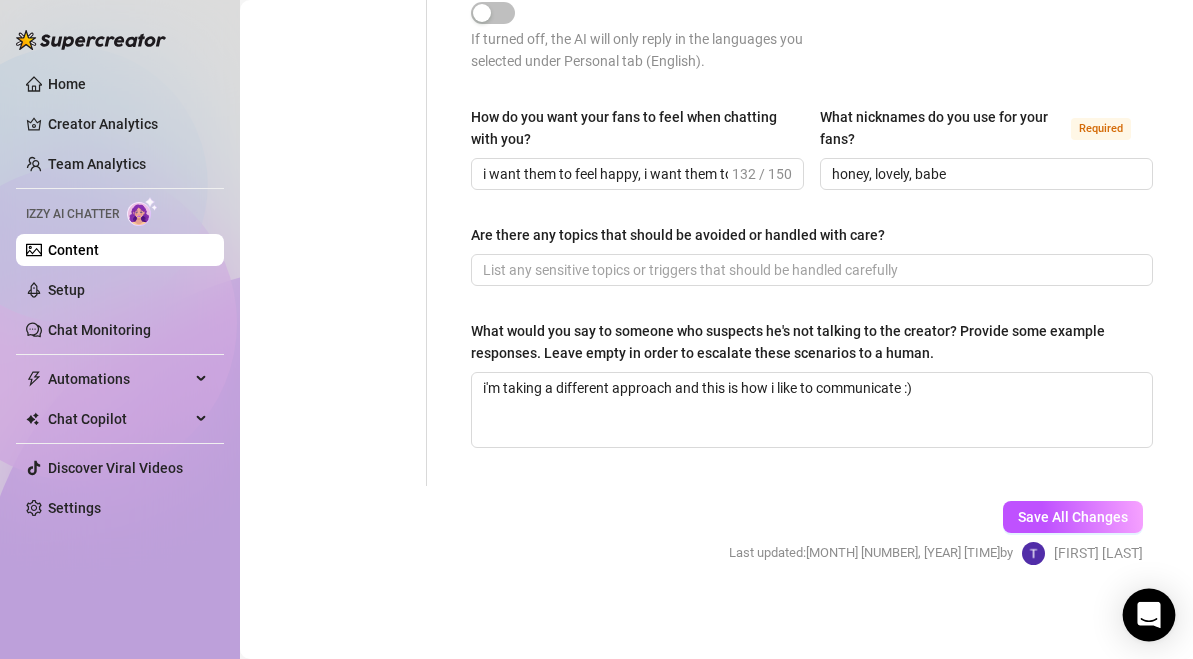 click on "Home Creator Analytics   Team Analytics [FIRST] AI Chatter Content Setup Chat Monitoring Automations Chat Copilot Discover Viral Videos Settings [FIRST] AI Chatter Content Library Content for  [FIRST] [FIRST] (tessyh) Bio   [NUMBER]% Products 2 5 Bump Messages 6 Bio Import Bio from other creator Personal Info Chatting Lifestyle Physique Content Intimate Details Socials Train Izzy Name Required [FIRST] Nickname(s) Gender Required Female Male Non-Binary / Genderqueer Agender Bigender Genderfluid Other Where did you grow up? Required [CITY], [COUNTRY] Where is your current homebase? (City/Area of your home) Required [CITY], [CITY] What is your timezone of your current location? If you are currently traveling, choose your current location Required [COUNTRY]  ( Eastern Time ) Are you currently traveling? If so, where are you right now? what are you doing there? im home at the moment, preparing for [CITY] to work and get signed with modelling agency Birth Date Required [DATE] [ZODIAC]" at bounding box center (596, 329) 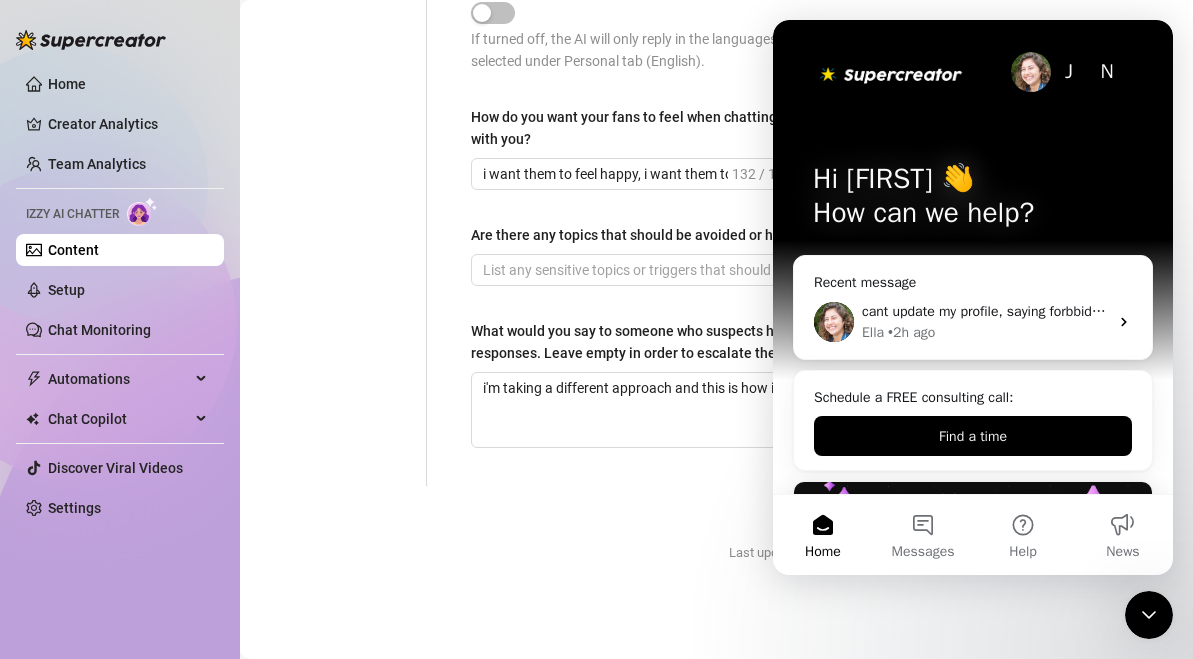 scroll, scrollTop: 0, scrollLeft: 0, axis: both 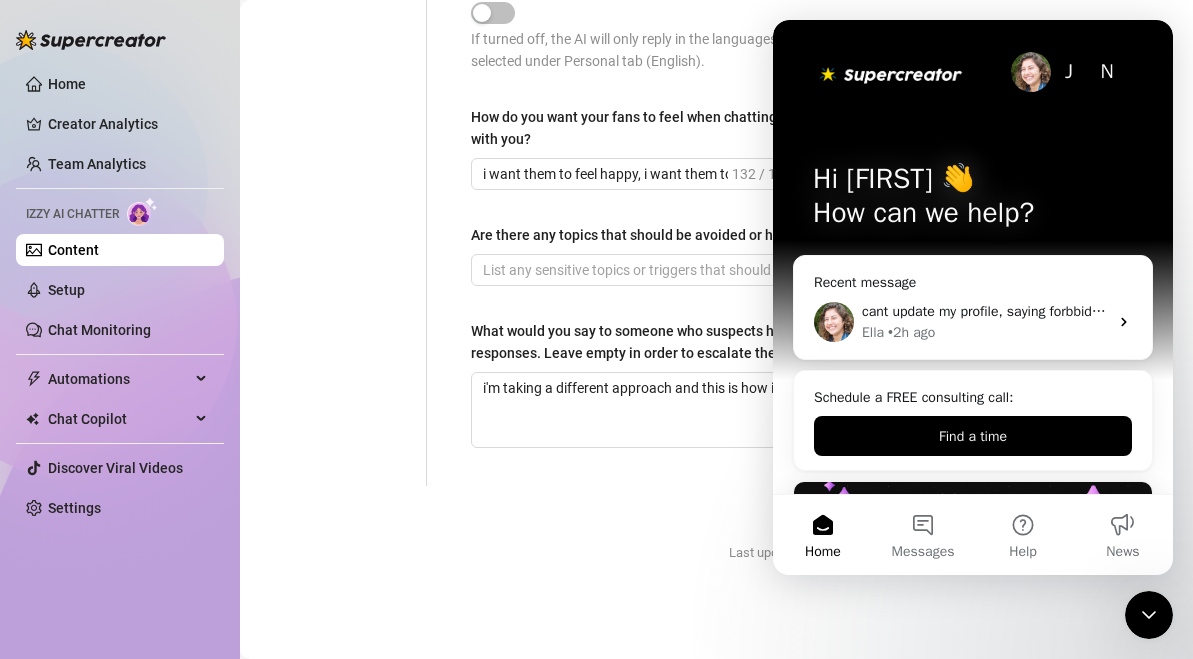 click at bounding box center (1149, 615) 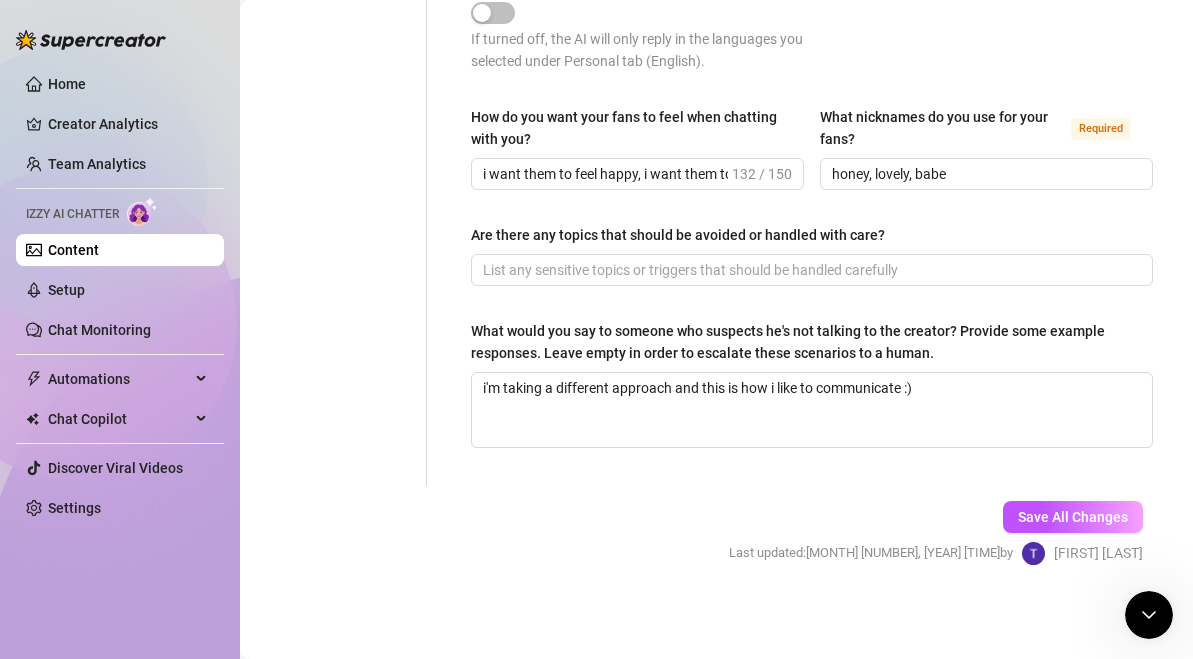 scroll, scrollTop: 0, scrollLeft: 0, axis: both 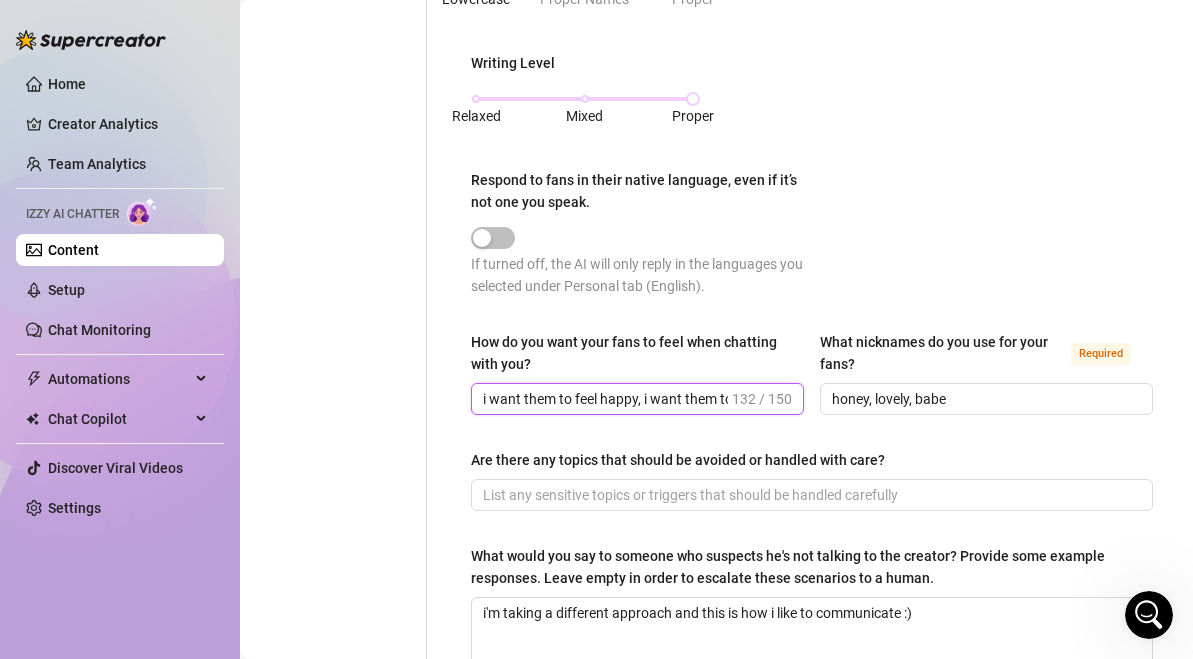 click on "i want them to feel happy, i want them to feel they respect me, i want them to think im amazing and not expect dirty content from me" at bounding box center [605, 399] 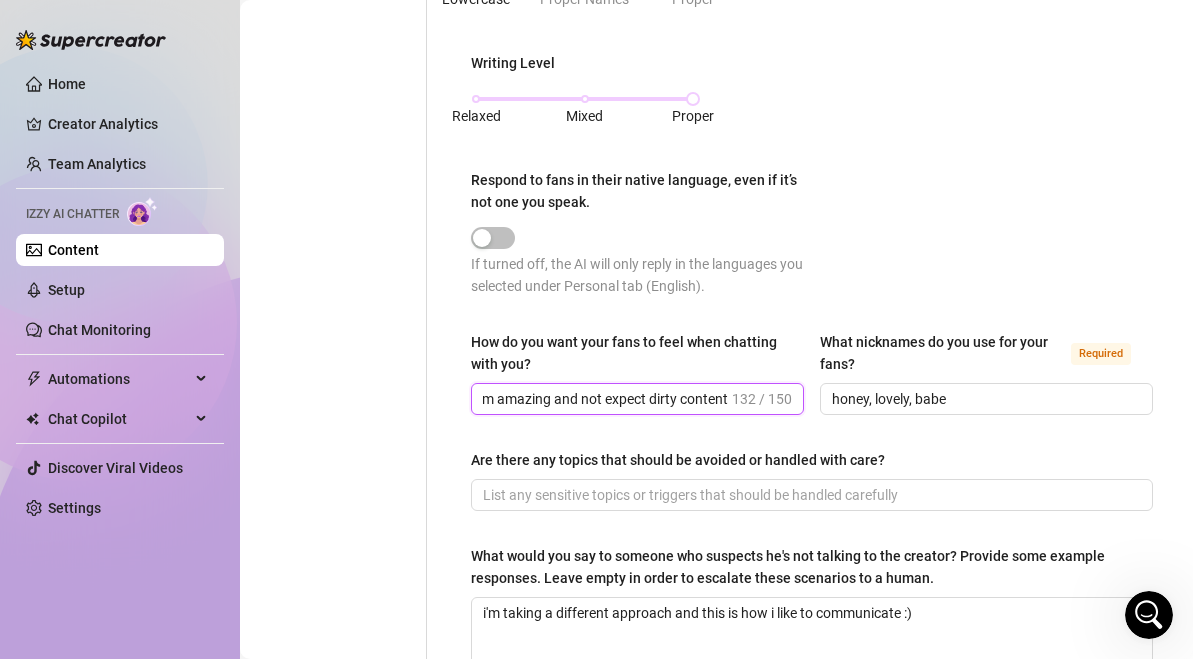 scroll, scrollTop: 0, scrollLeft: 572, axis: horizontal 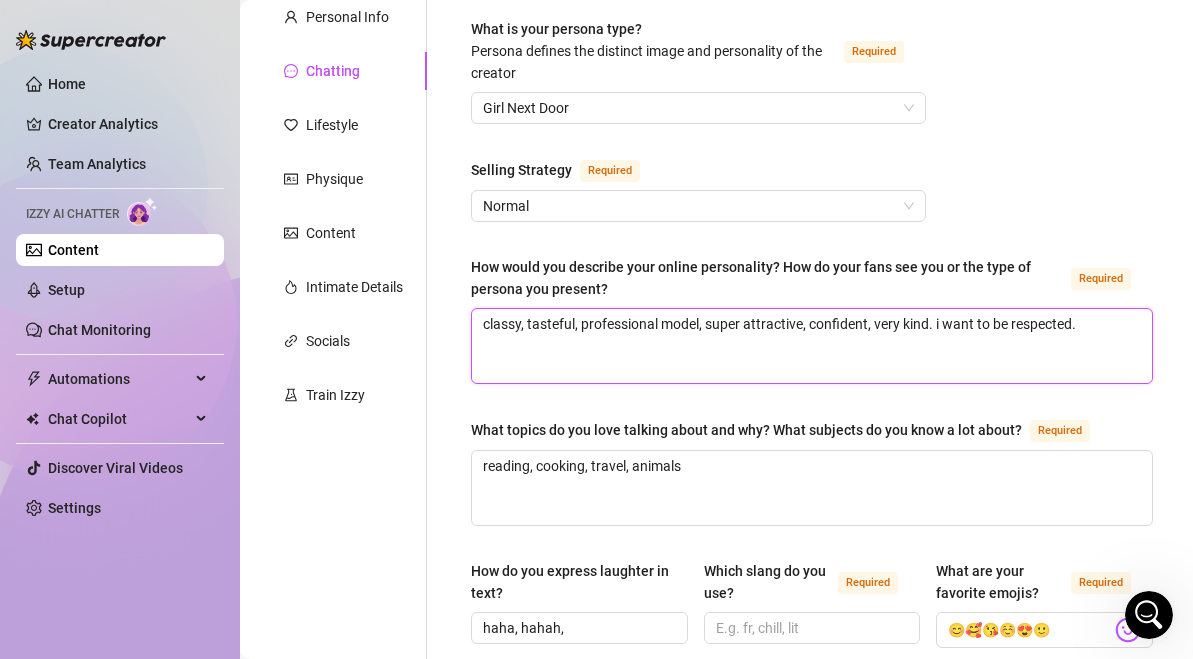 drag, startPoint x: 1083, startPoint y: 336, endPoint x: 938, endPoint y: 318, distance: 146.11298 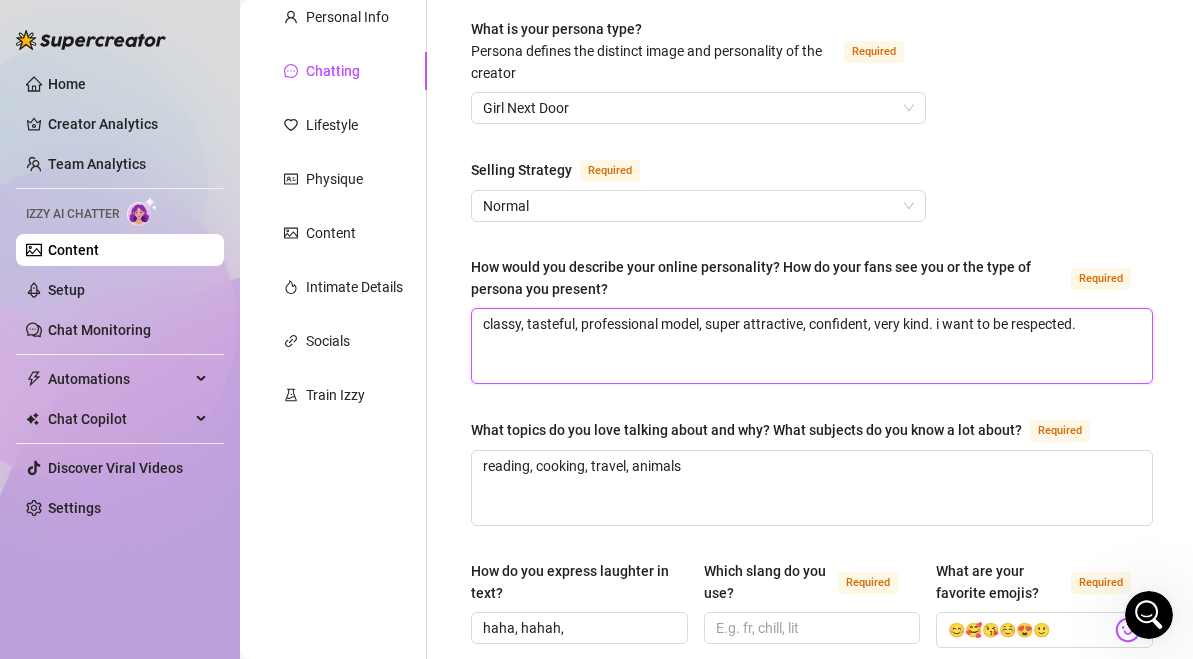click on "classy, tasteful, professional model, super attractive, confident, very kind. i want to be respected." at bounding box center [812, 346] 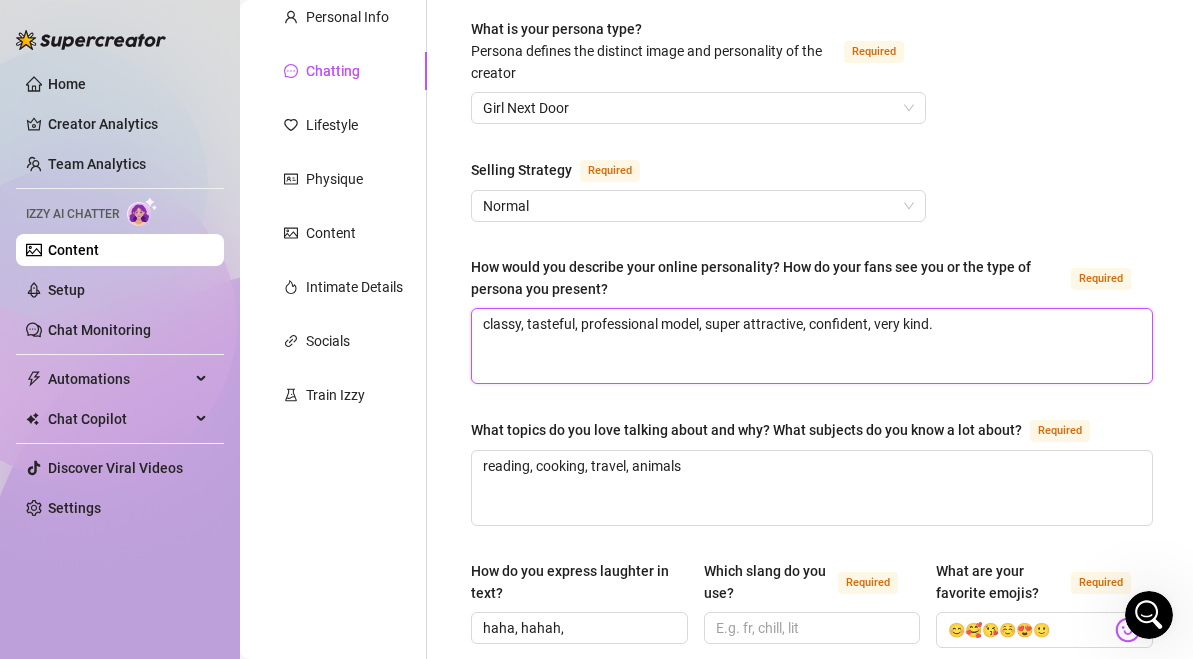 scroll, scrollTop: 401, scrollLeft: 0, axis: vertical 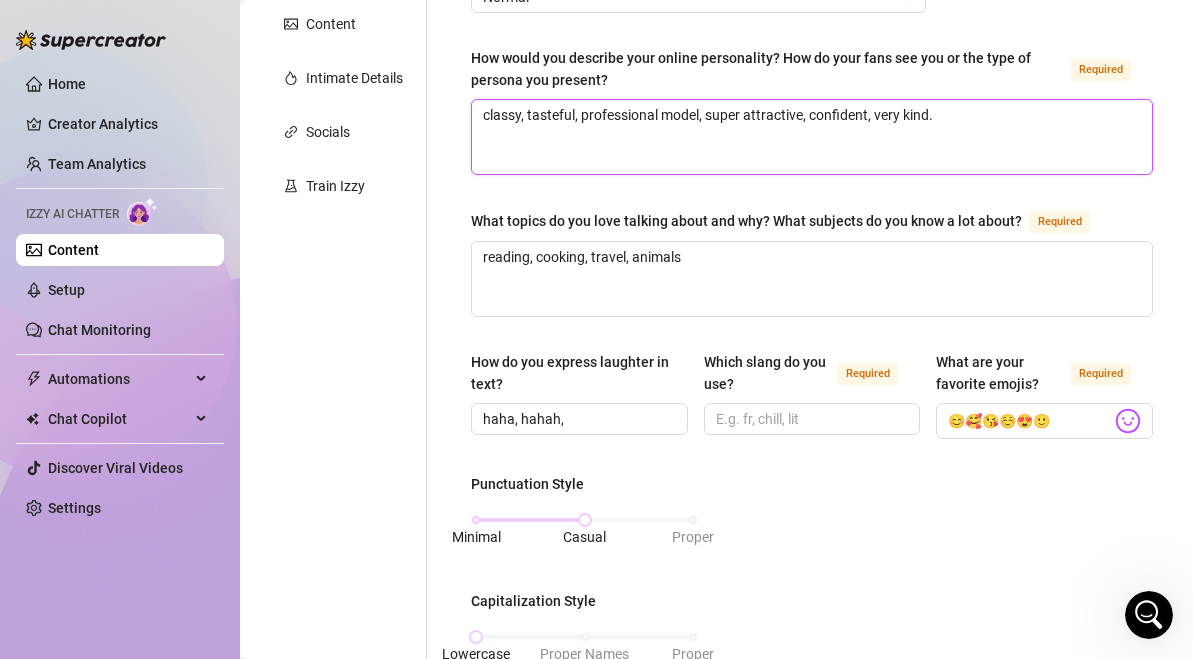 type on "classy, tasteful, professional model, super attractive, confident, very kind." 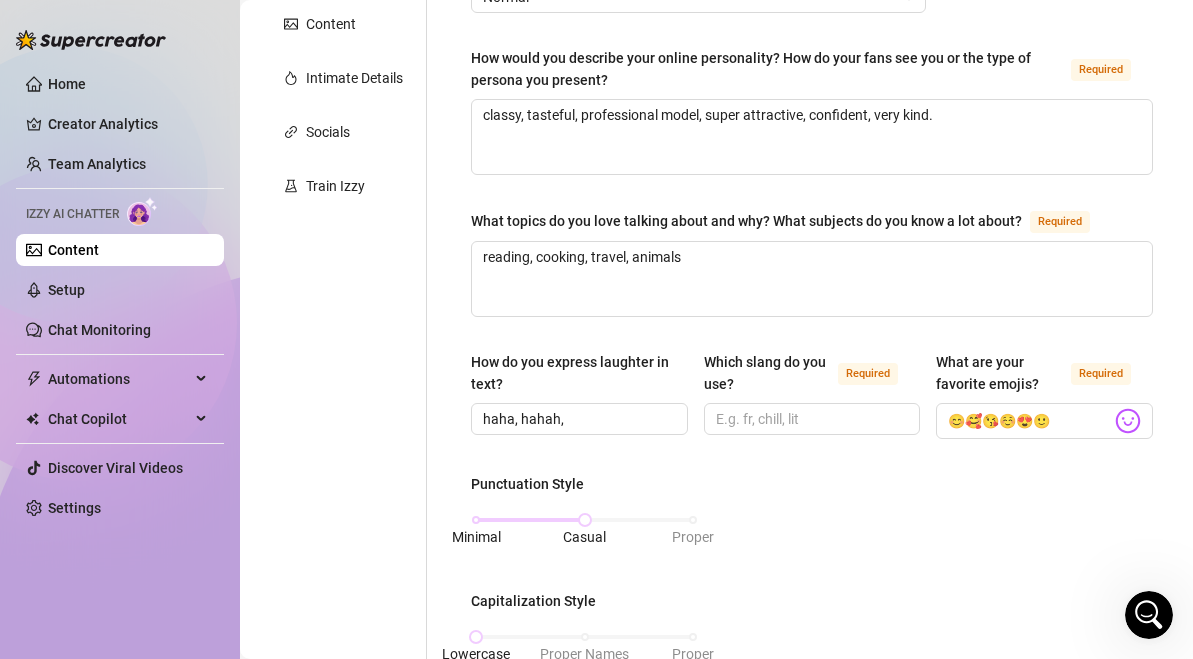 click on "What is your persona type? Persona defines the distinct image and personality of the creator Required Girl Next Door Selling Strategy Required Normal How would you describe your online personality? How do your fans see you or the type of persona you present? Required classy, tasteful, professional model, super attractive, confident, very kind.  What topics do you love talking about and why? What subjects do you know a lot about? Required reading, cooking, travel, animals How do you express laughter in text? haha, hahah, Which slang do you use? Required What are your favorite emojis? Required 😊🥰😘☺️😍🙂 Punctuation Style Minimal Casual Proper Capitalization Style Lowercase Proper Names Proper Writing Level Relaxed Mixed Proper Respond to fans in their native language, even if it’s not one you speak. If turned off, the AI will only reply in the languages you selected under Personal tab (English). How do you want your fans to feel when chatting with you? [NUMBER] / [NUMBER] Required honey, lovely, babe" at bounding box center [812, 577] 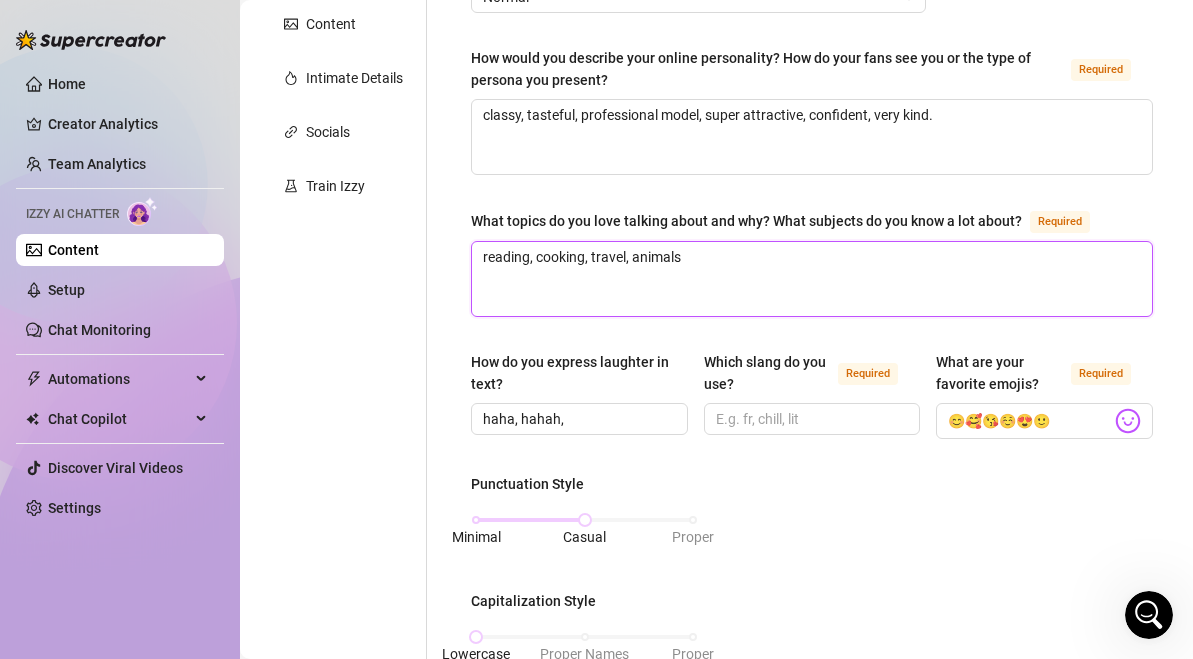 click on "reading, cooking, travel, animals" at bounding box center [812, 279] 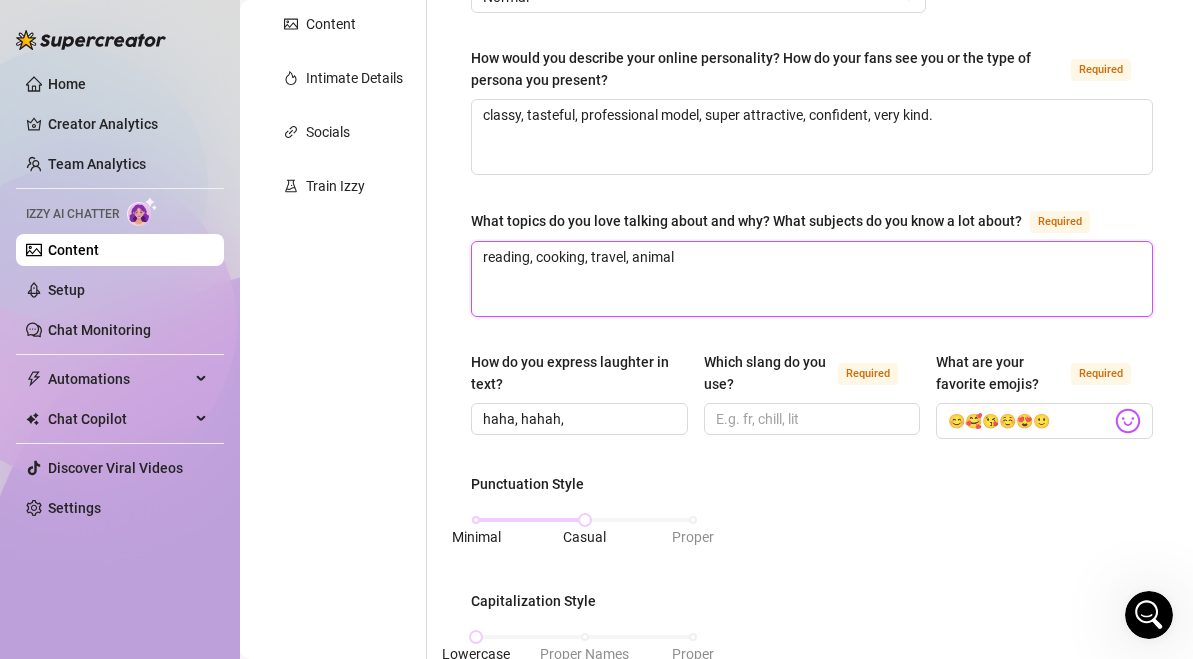 type 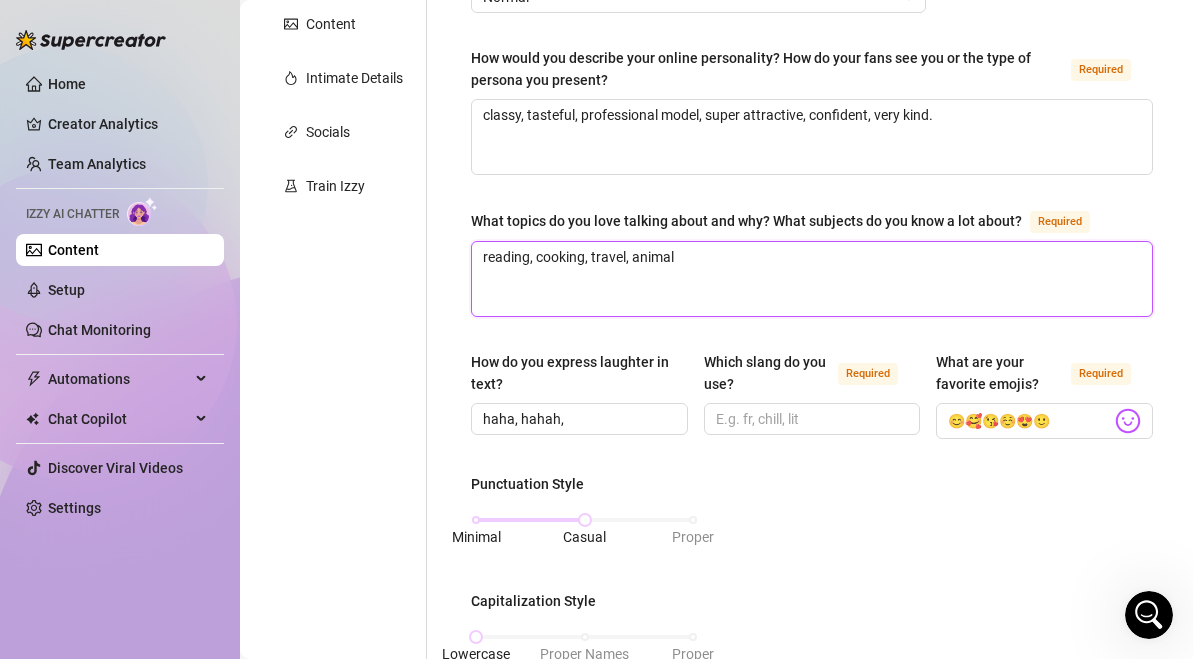 type on "reading, cooking, travel, anima" 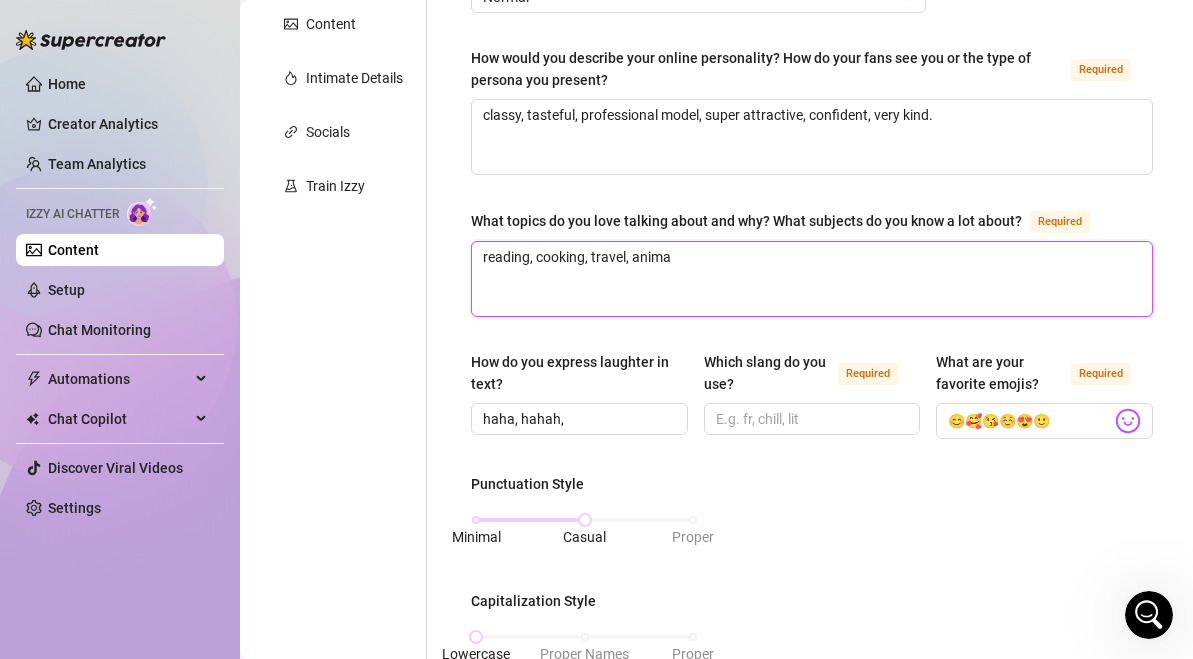type 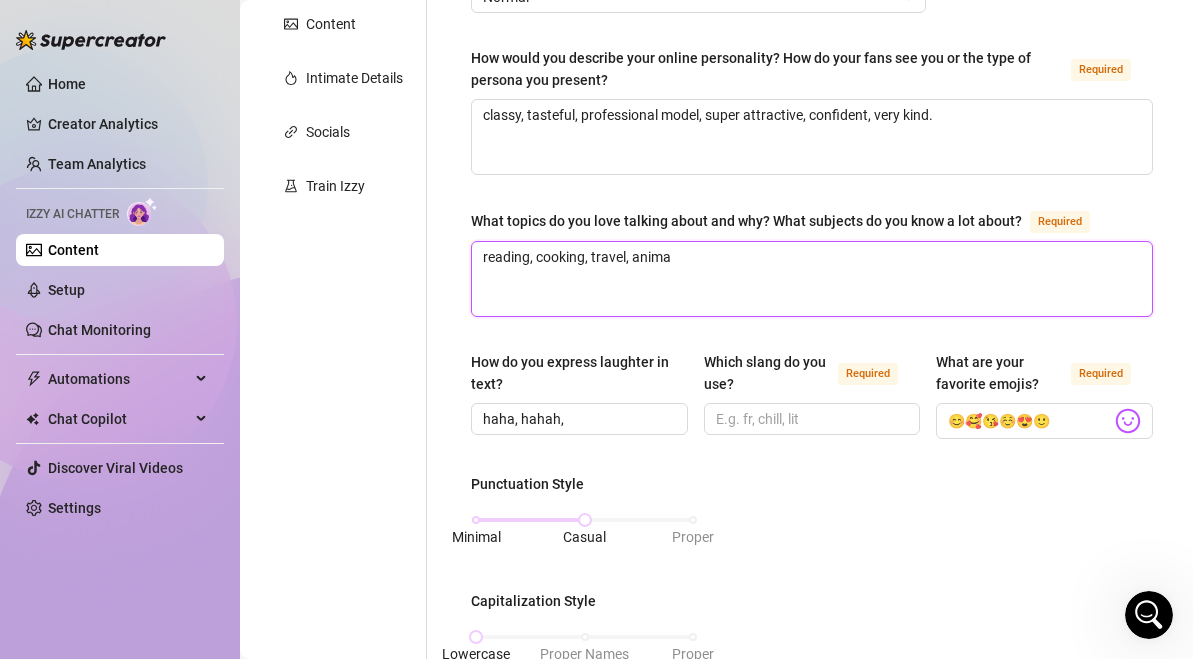 type on "reading, cooking, travel, animal" 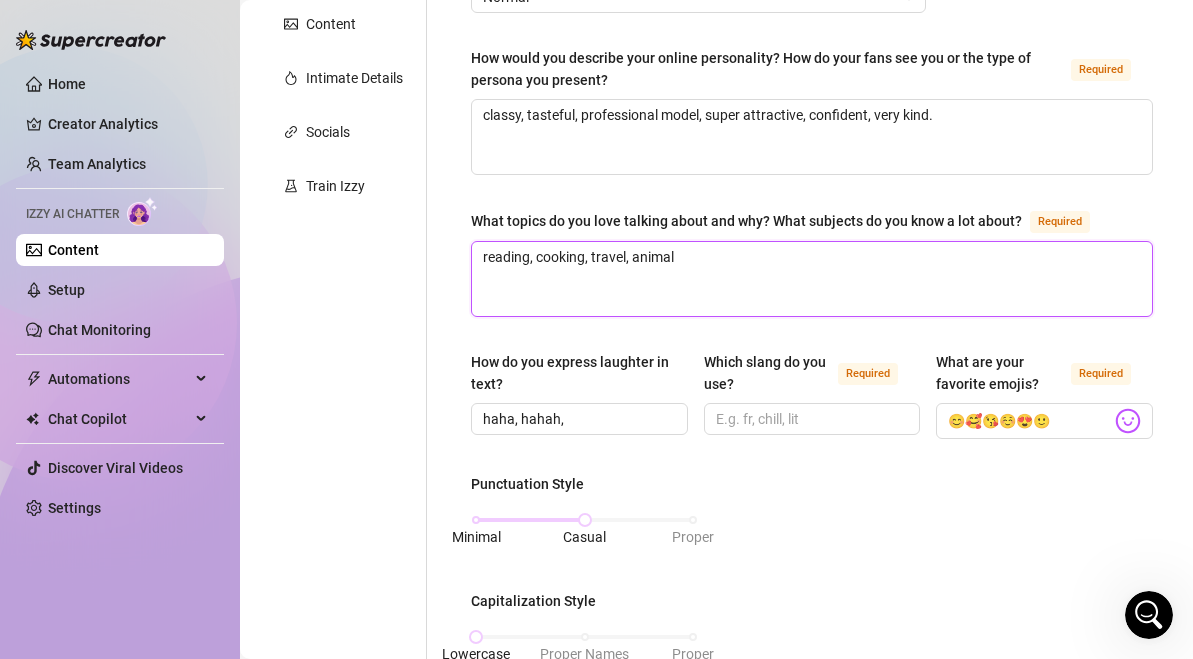 type 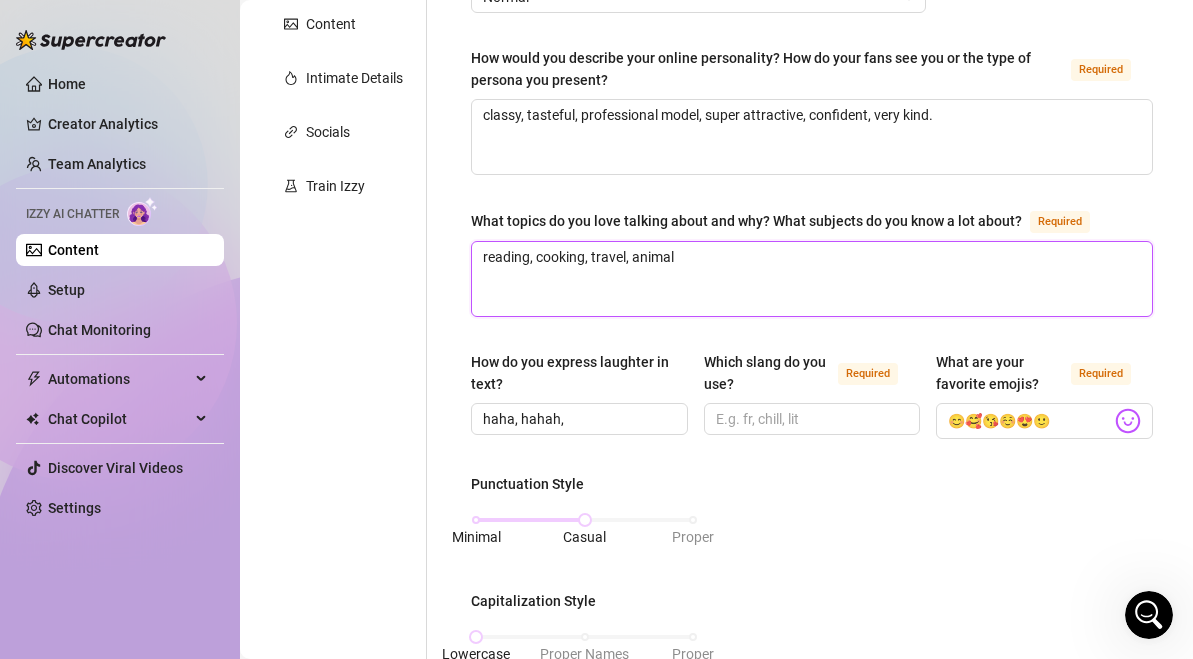 type on "reading, cooking, travel, animals" 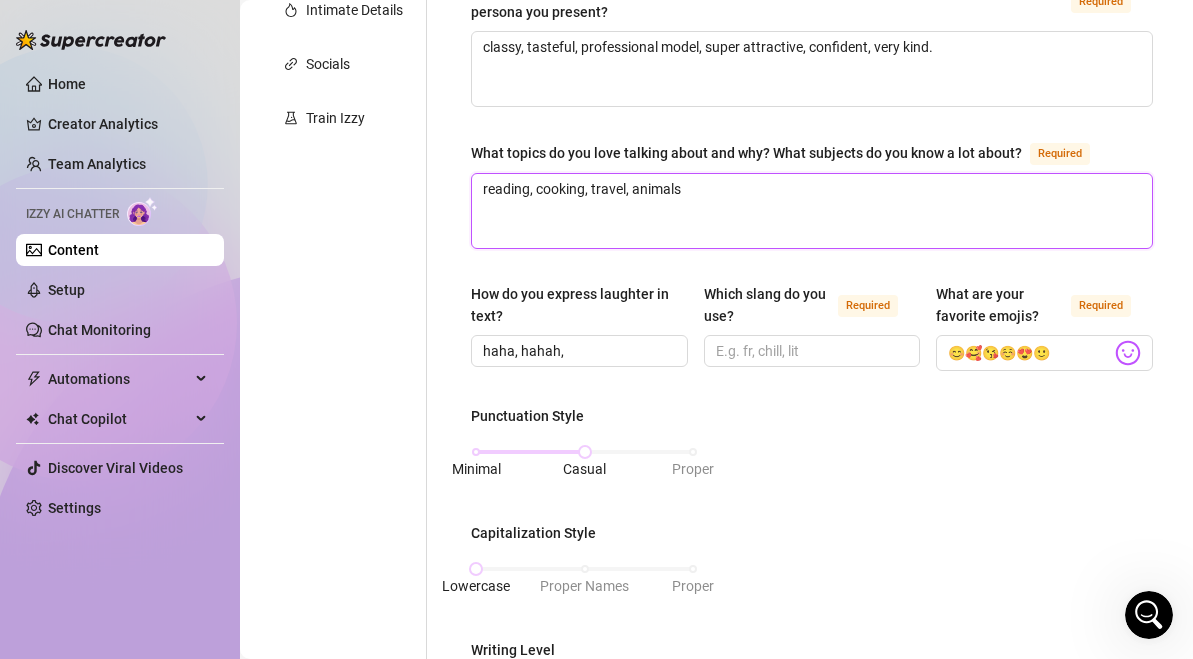 scroll, scrollTop: 512, scrollLeft: 0, axis: vertical 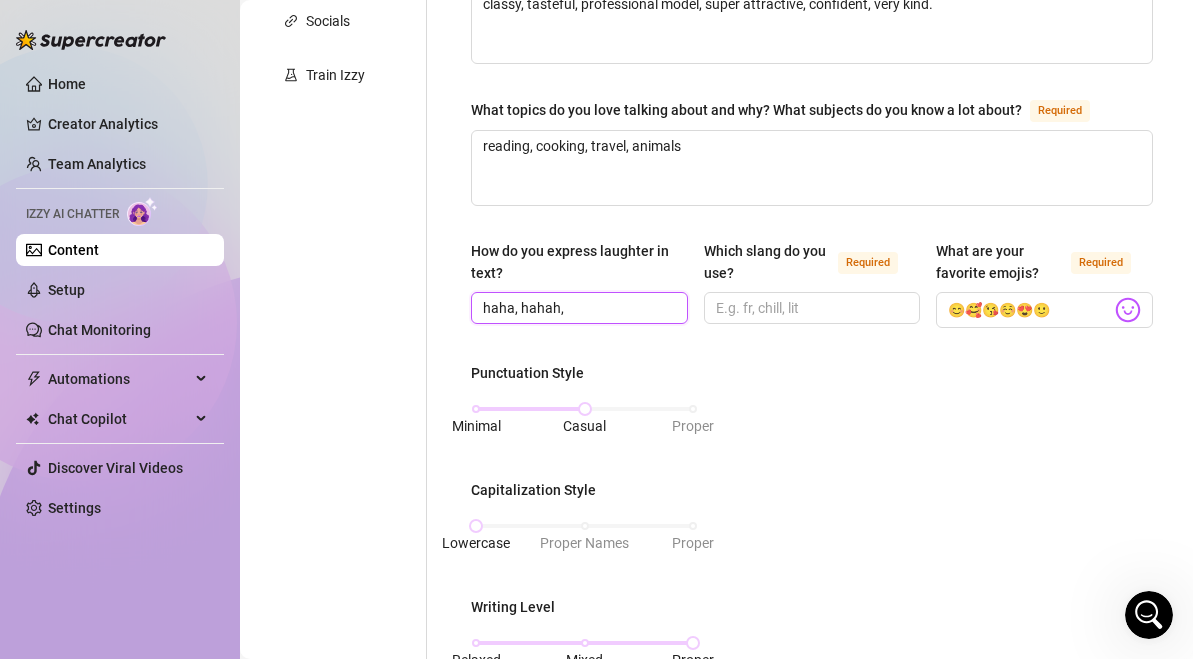 click on "haha, hahah," at bounding box center (577, 308) 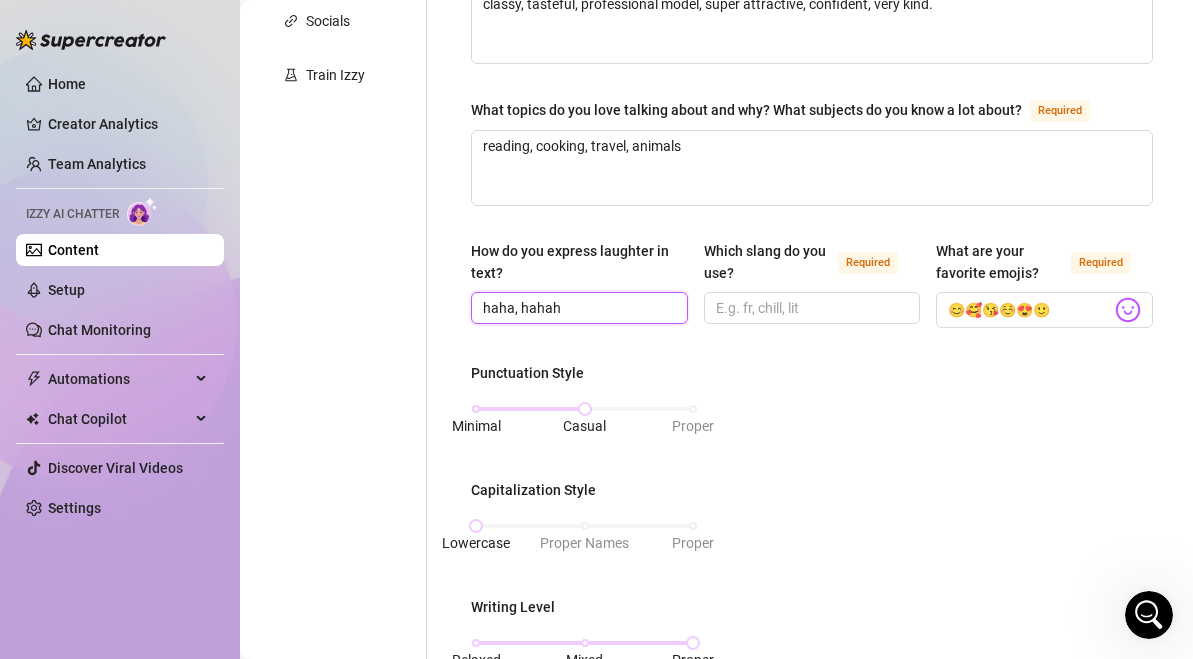 scroll, scrollTop: 572, scrollLeft: 0, axis: vertical 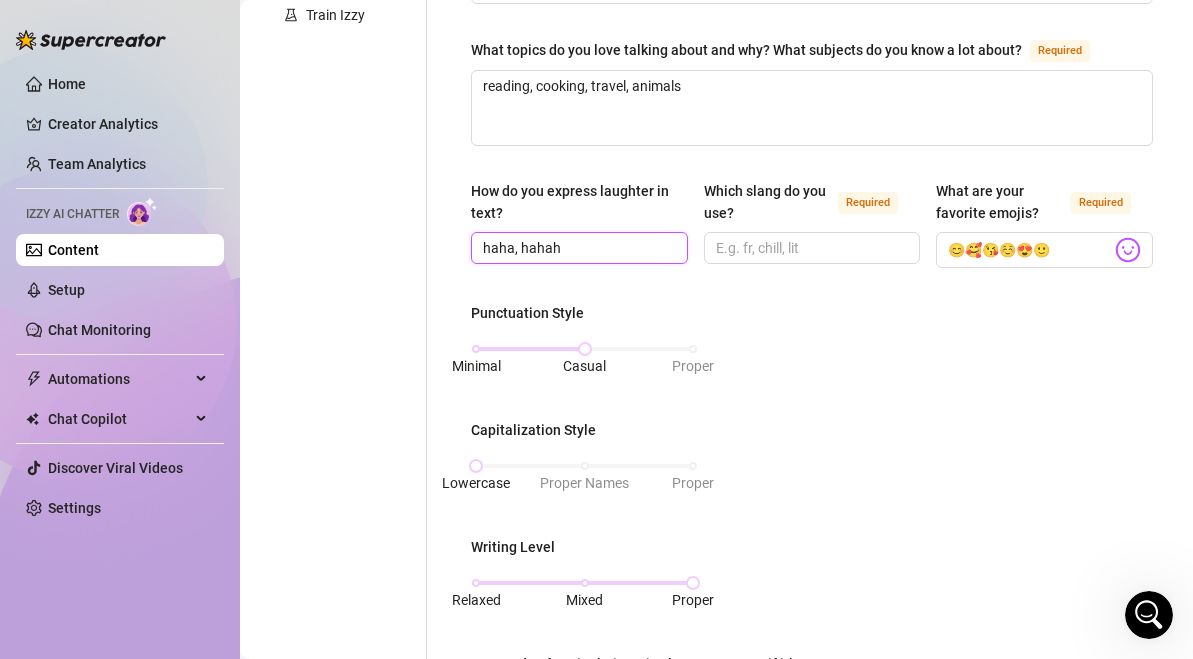 type on "haha, hahah" 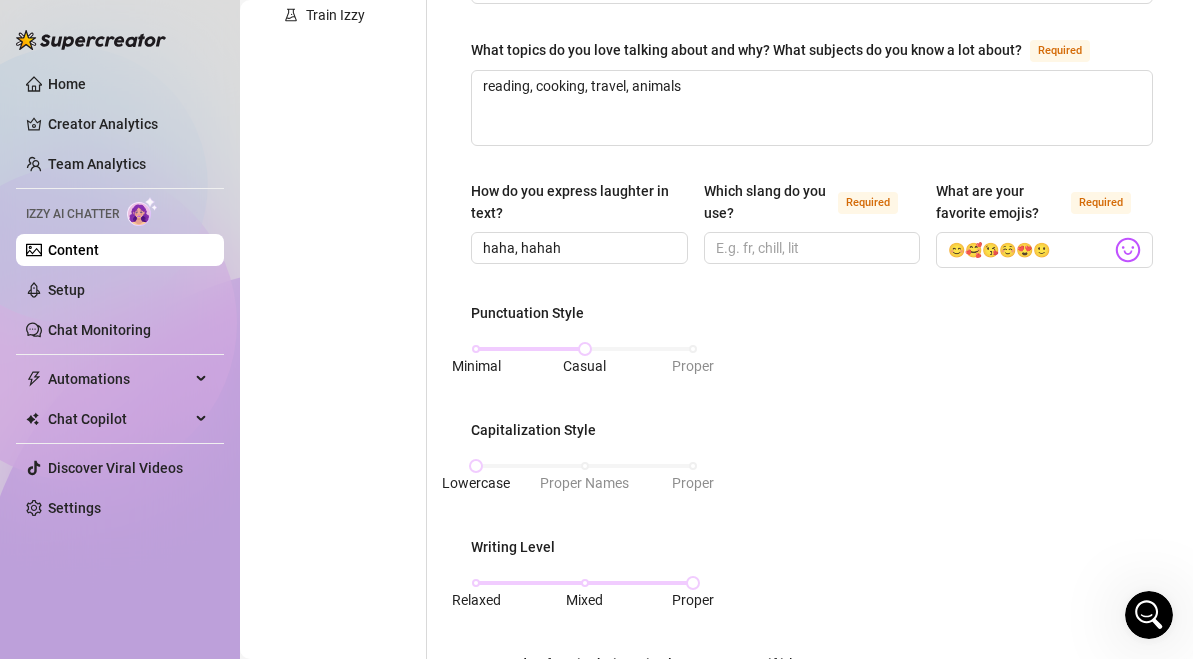 click on "Which slang do you use? Required" at bounding box center (812, 224) 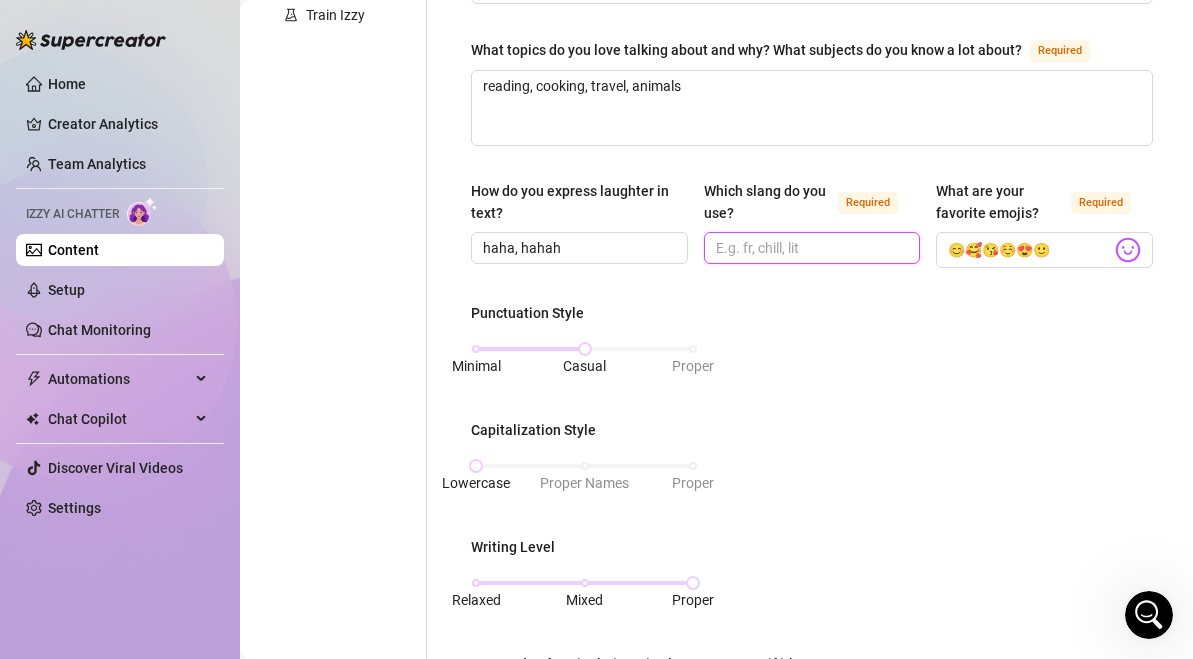 click on "Which slang do you use? Required" at bounding box center [810, 248] 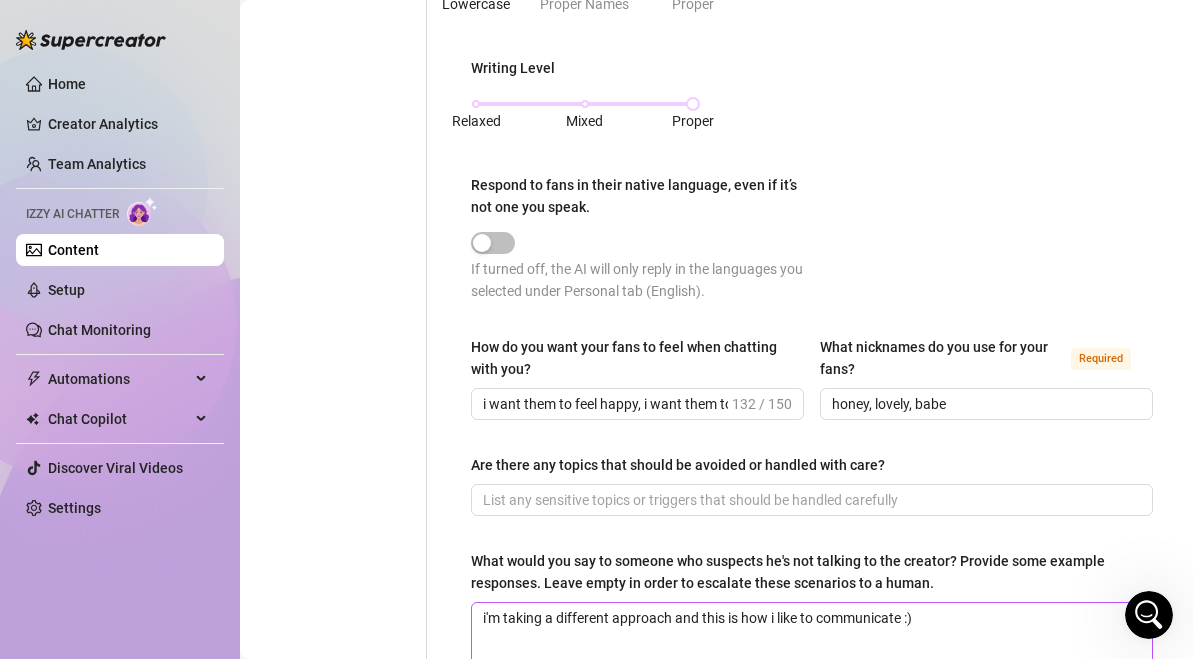 scroll, scrollTop: 1281, scrollLeft: 0, axis: vertical 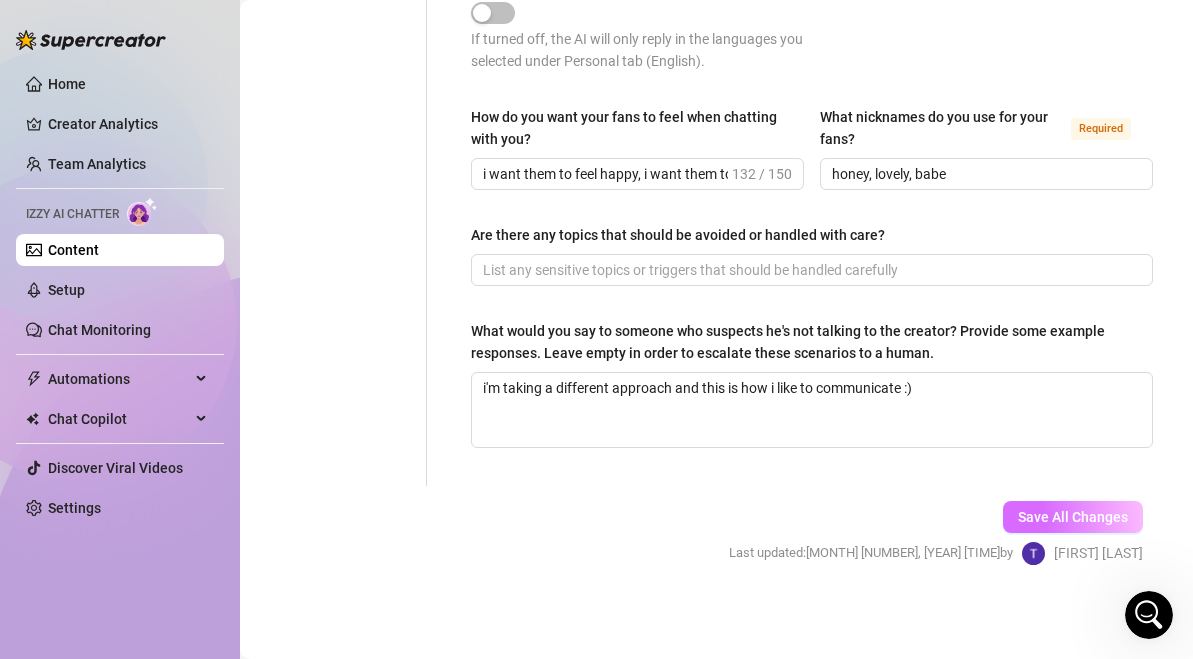 type on "no slang." 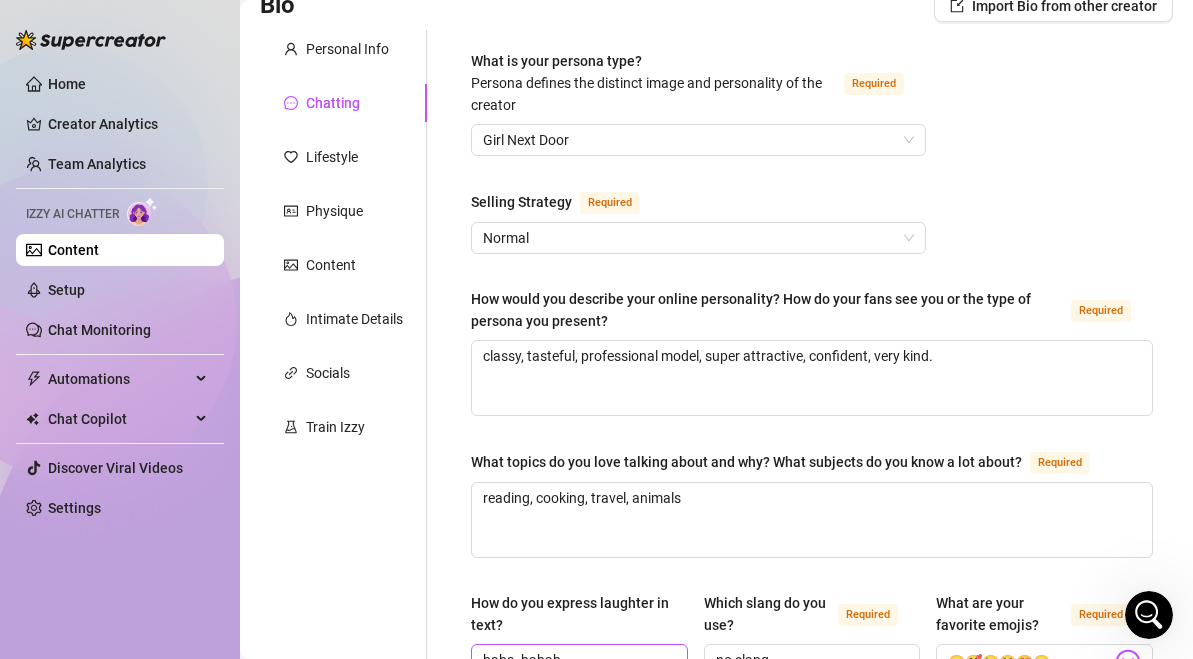 scroll, scrollTop: 151, scrollLeft: 0, axis: vertical 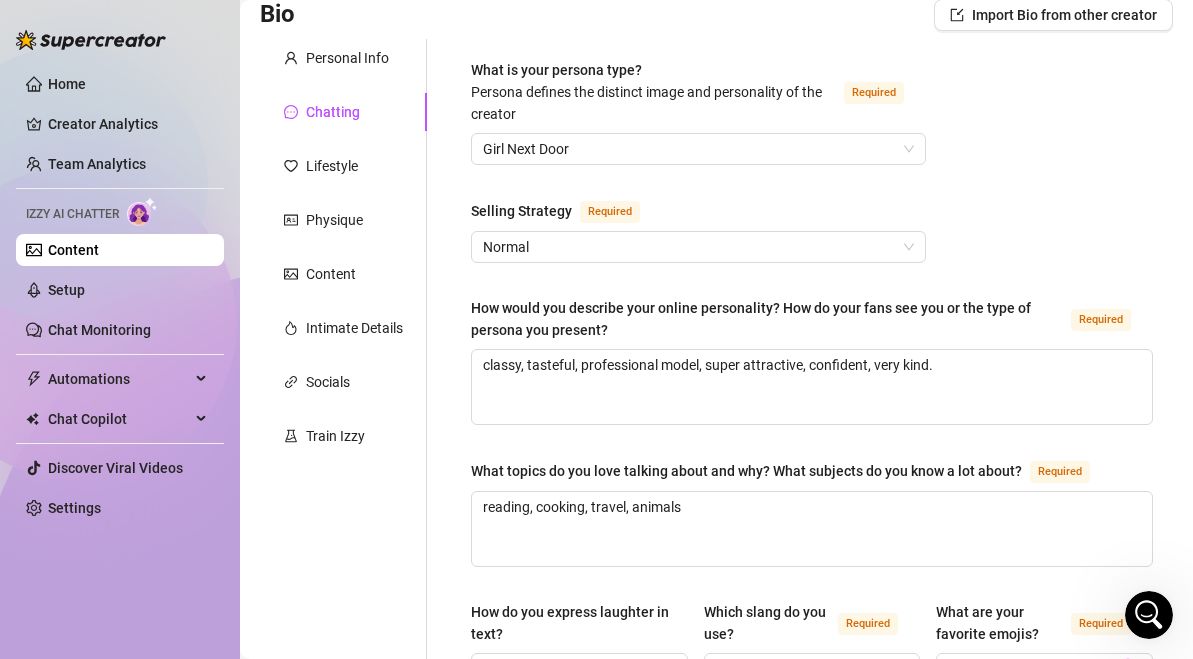 click on "What is your persona type? Persona defines the distinct image and personality of the creator Required Girl Next Door Selling Strategy Required Normal How would you describe your online personality? How do your fans see you or the type of persona you present? Required classy, tasteful, professional model, super attractive, confident, very kind.  What topics do you love talking about and why? What subjects do you know a lot about? Required reading, cooking, travel, animals How do you express laughter in text? haha, hahah Which slang do you use? Required no slang. What are your favorite emojis? Required 😊🥰😘☺️😍🙂 Punctuation Style Minimal Casual Proper Capitalization Style Lowercase Proper Names Proper Writing Level Relaxed Mixed Proper Respond to fans in their native language, even if it’s not one you speak. If turned off, the AI will only reply in the languages you selected under Personal tab (English). How do you want your fans to feel when chatting with you? [NUMBER] / [NUMBER] Required" at bounding box center (812, 827) 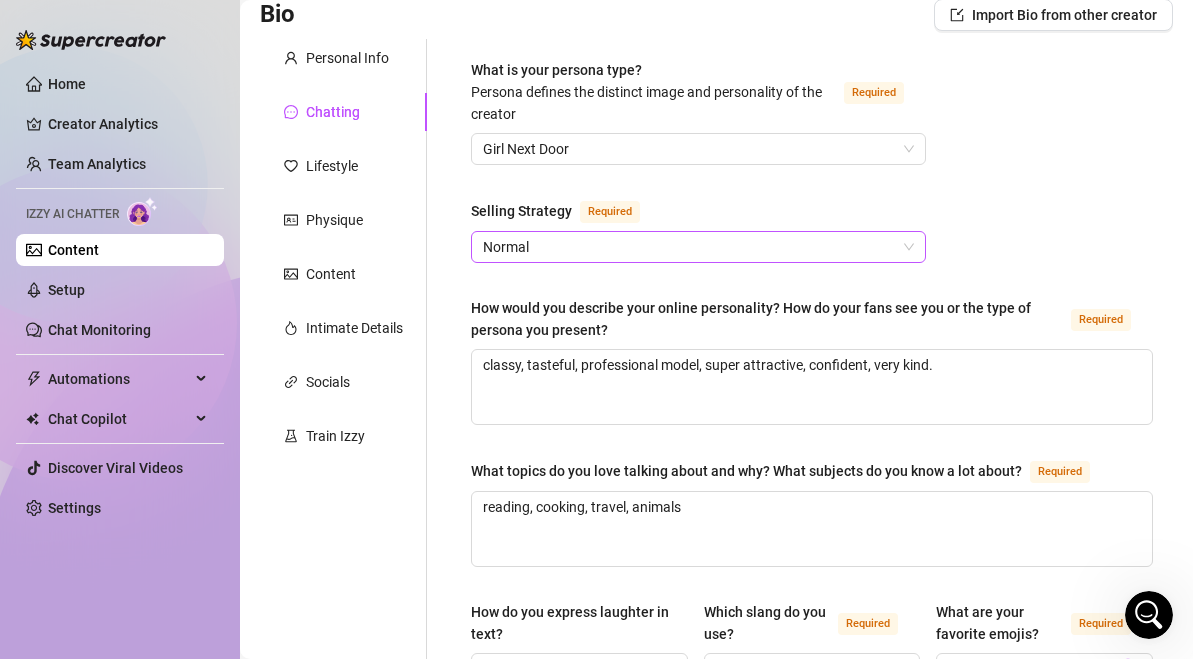 click on "Normal" at bounding box center [698, 247] 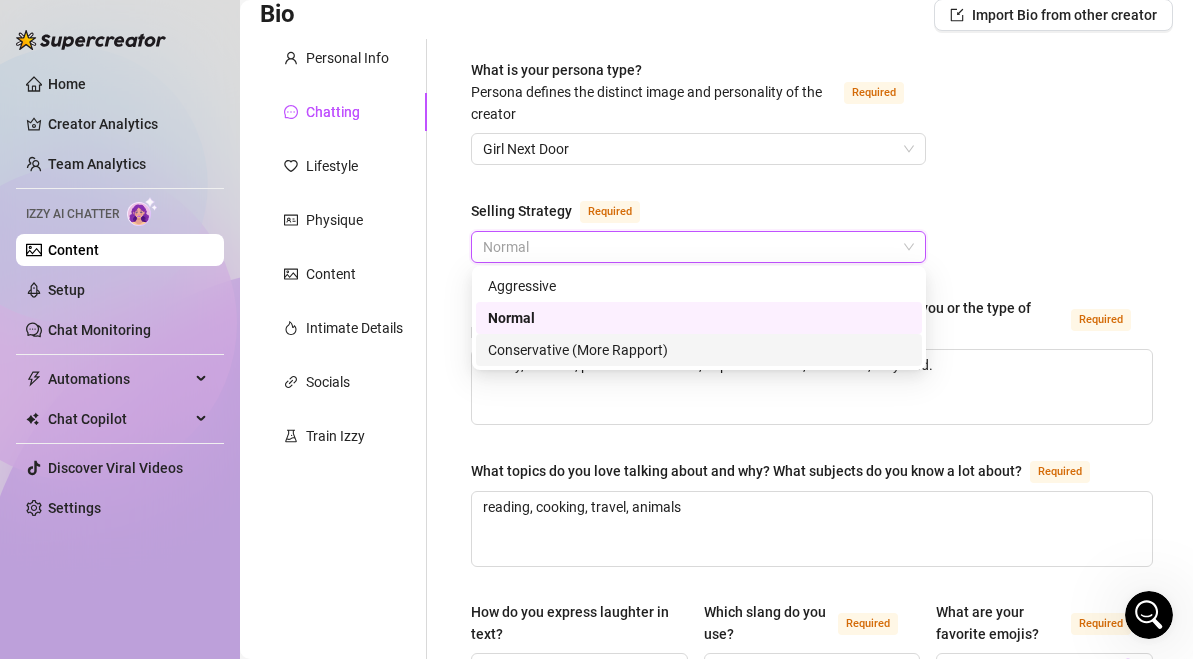 click on "Conservative (More Rapport)" at bounding box center (699, 350) 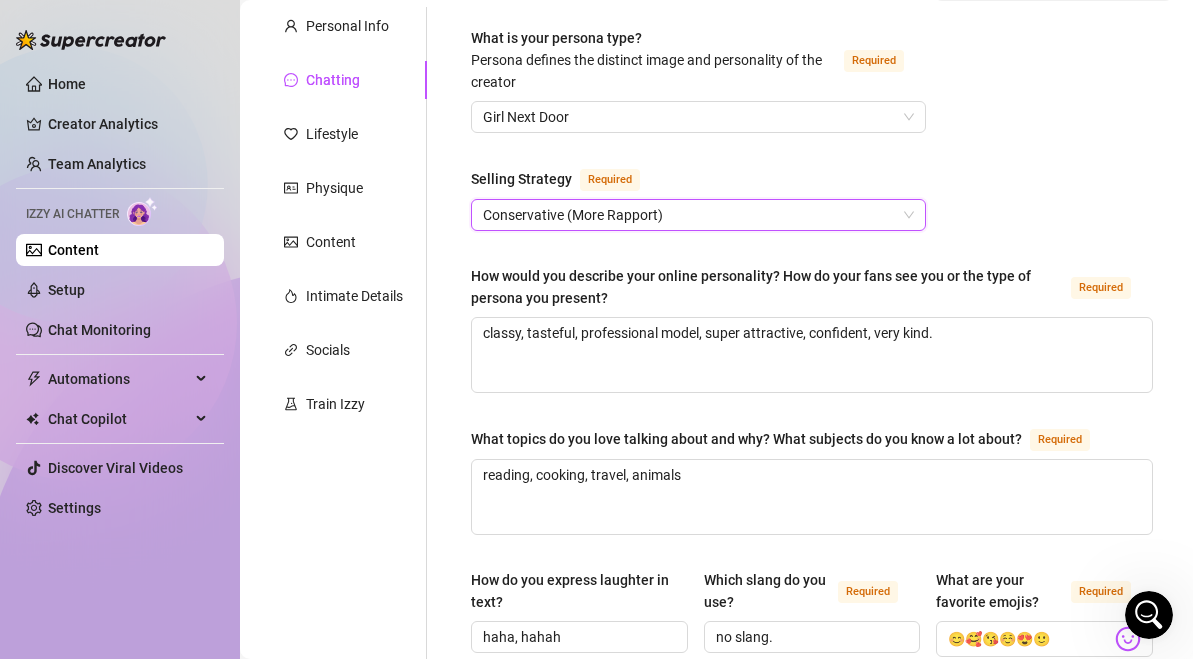 scroll, scrollTop: 181, scrollLeft: 0, axis: vertical 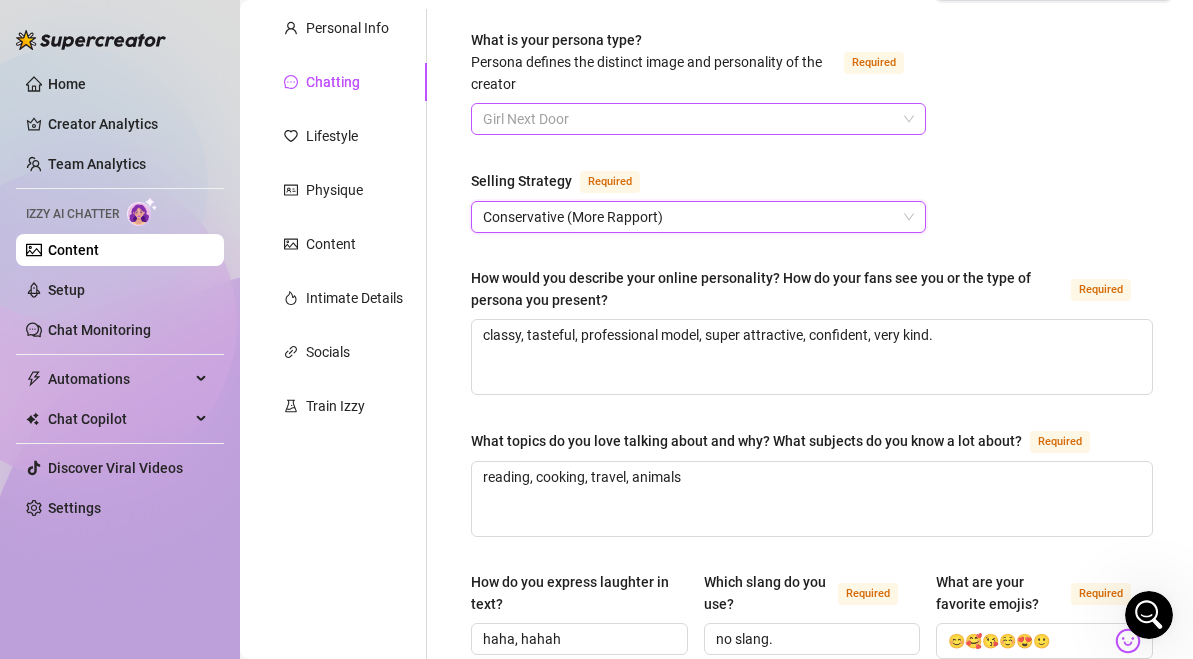 click on "Girl Next Door" at bounding box center [698, 119] 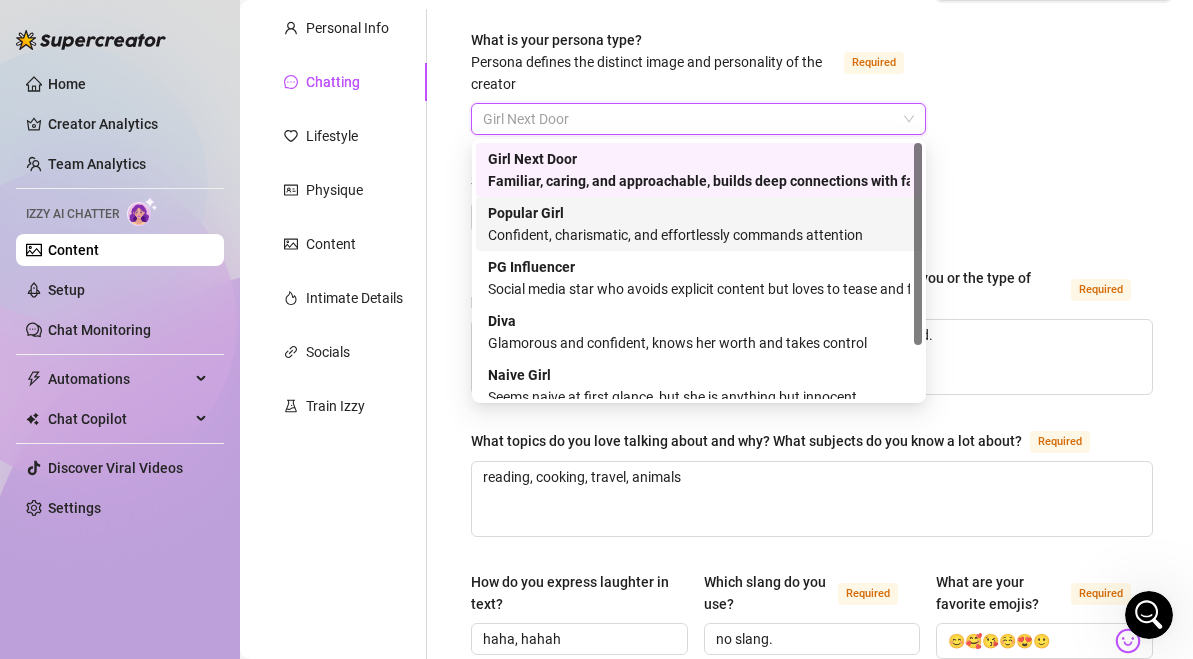 click on "Popular Girl Confident, charismatic, and effortlessly commands attention" at bounding box center (699, 224) 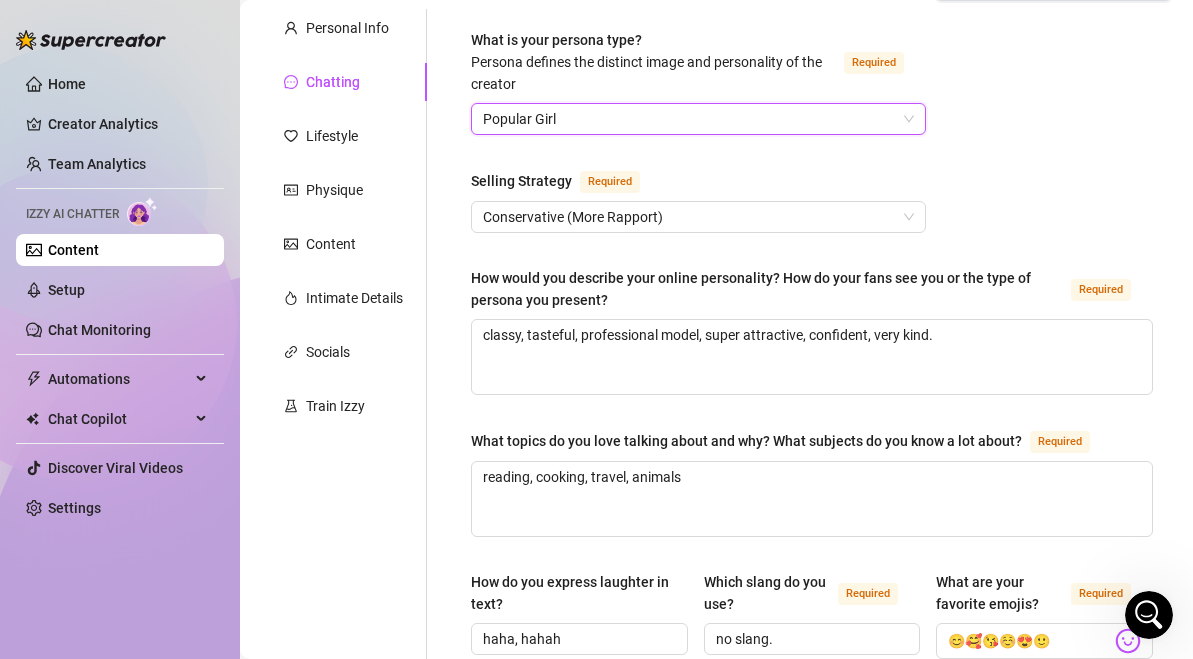click on "Popular Girl" at bounding box center (698, 119) 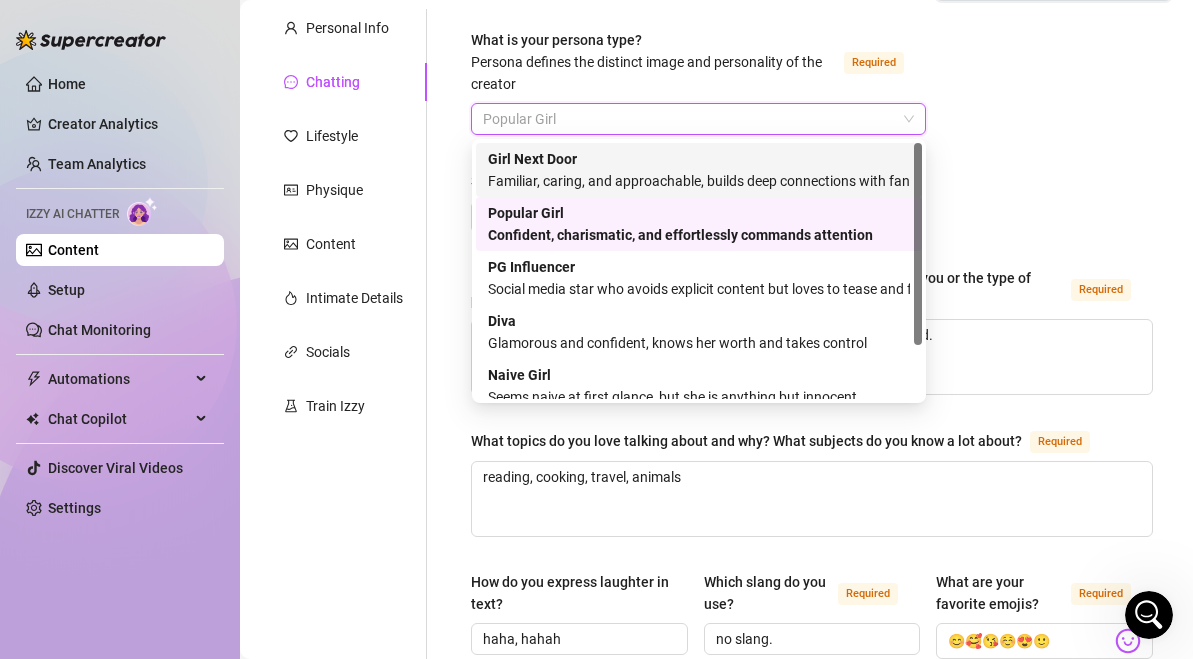 click on "Girl Next Door Familiar, caring, and approachable, builds deep connections with fans" at bounding box center (699, 170) 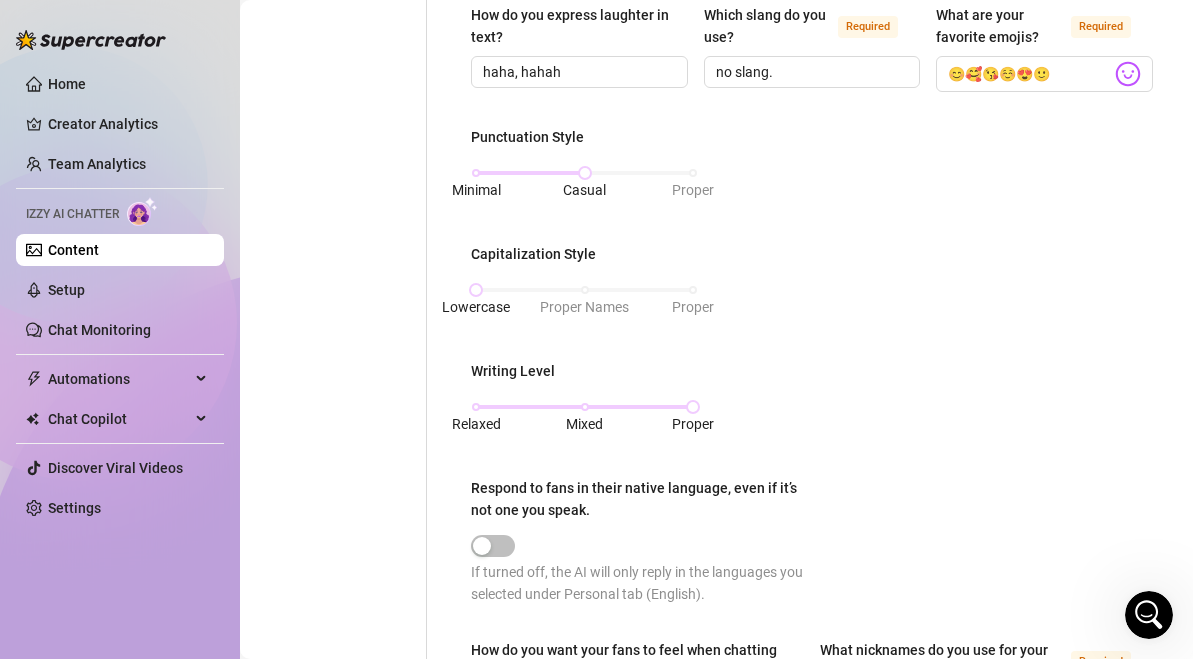 scroll, scrollTop: 749, scrollLeft: 0, axis: vertical 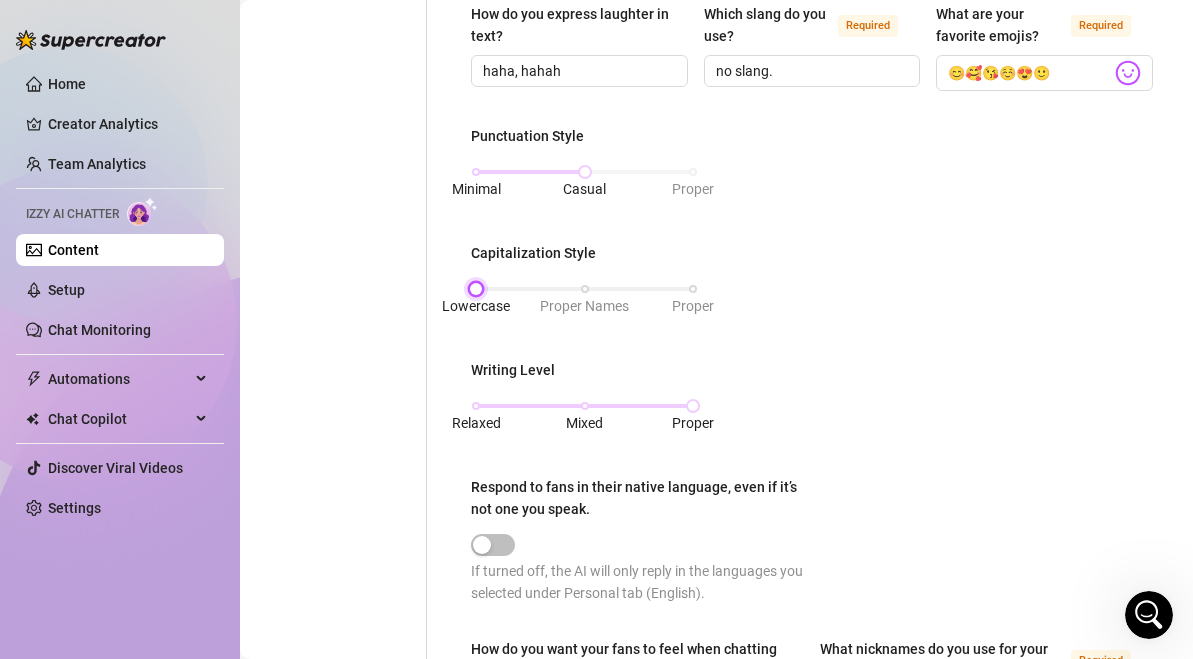 click on "Lowercase Proper Names Proper" at bounding box center [584, 289] 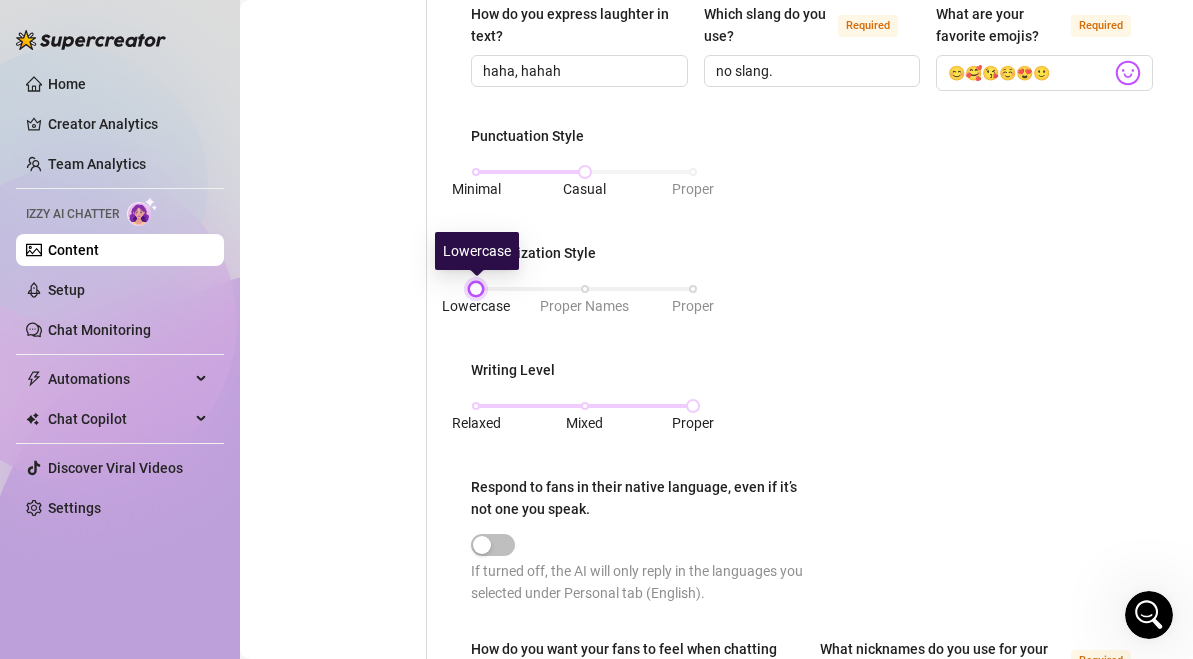 click on "Lowercase Proper Names Proper" at bounding box center [584, 289] 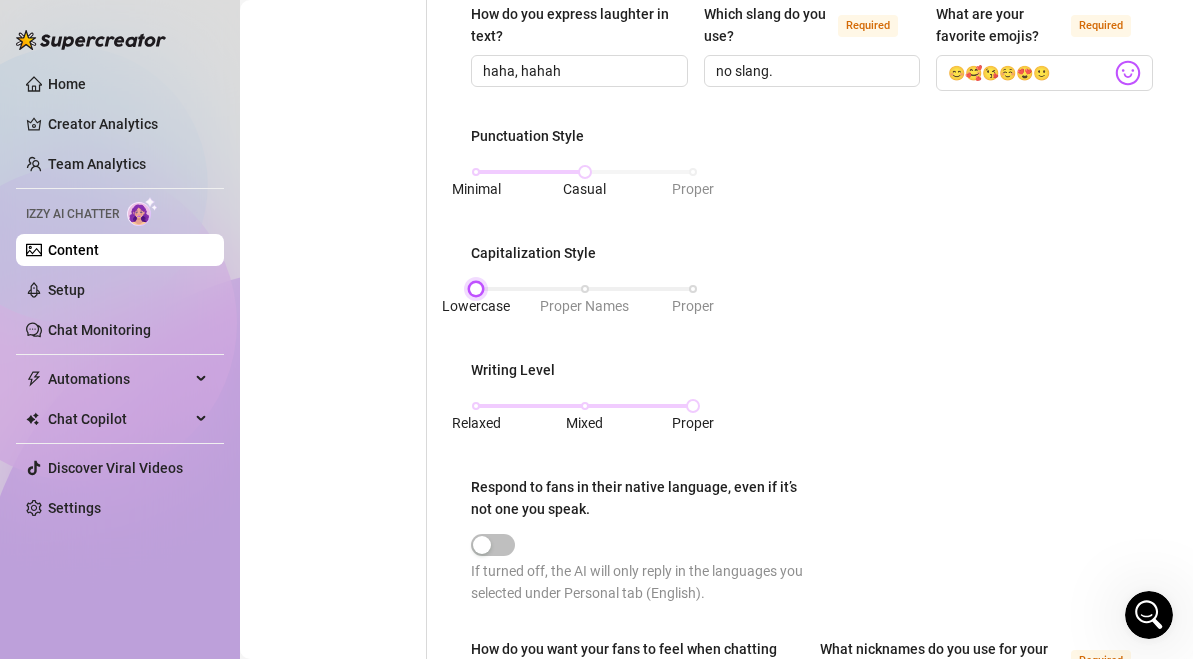click on "Lowercase Proper Names Proper" at bounding box center (584, 289) 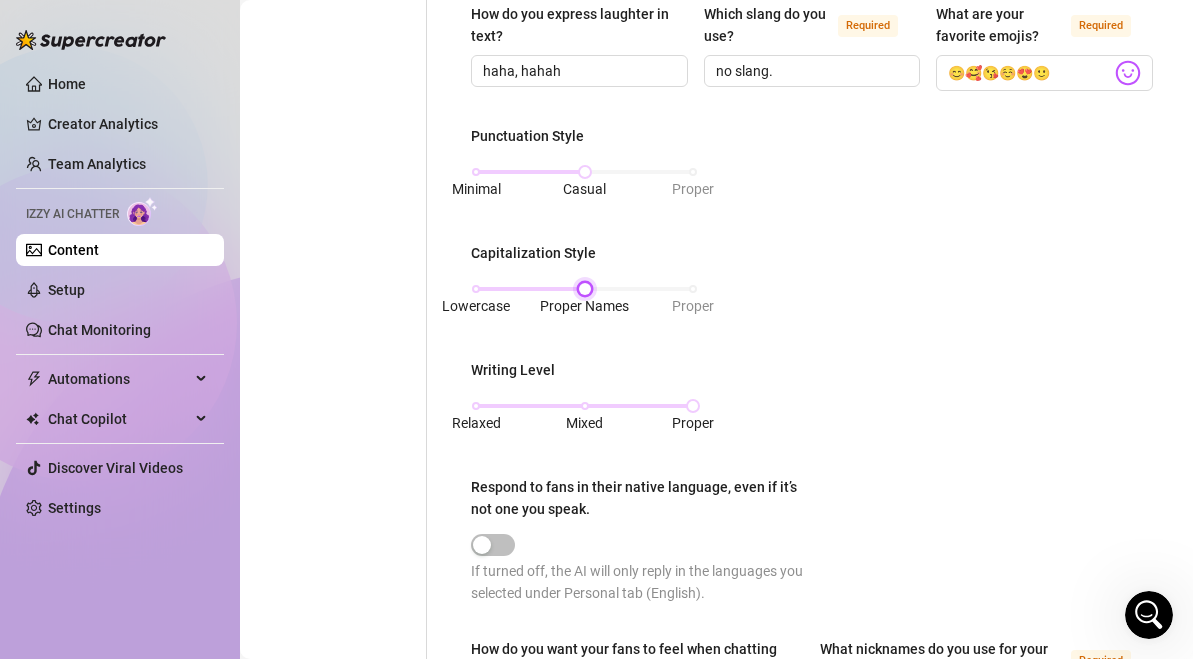 scroll, scrollTop: 1281, scrollLeft: 0, axis: vertical 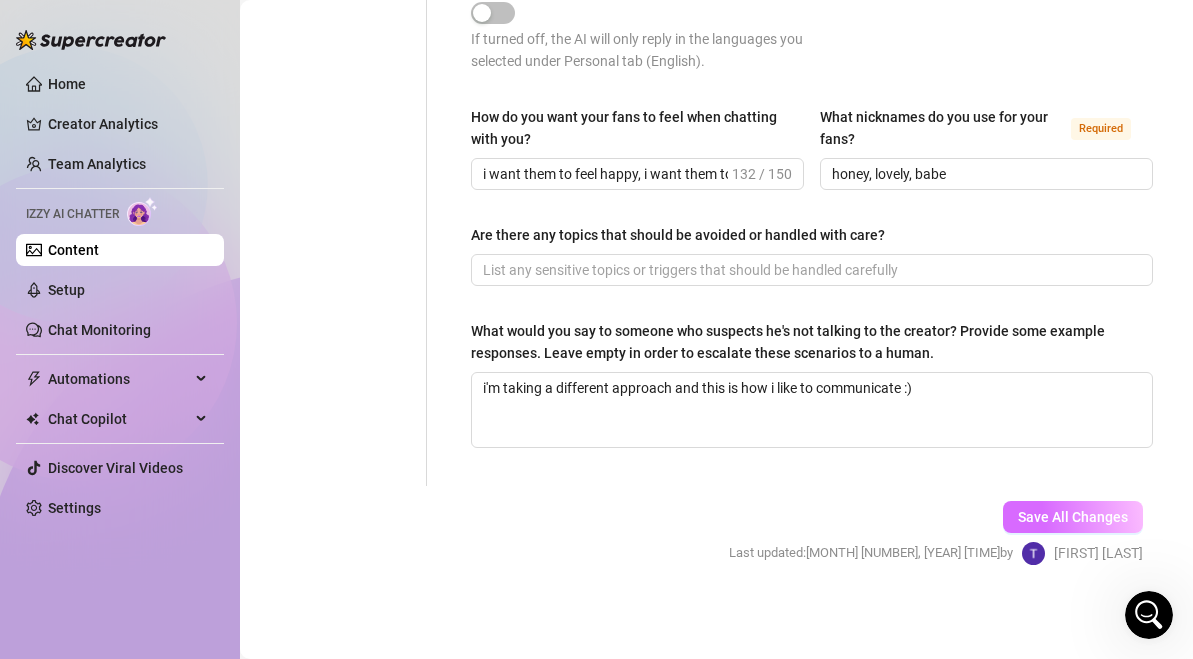 click on "Save All Changes" at bounding box center (1073, 517) 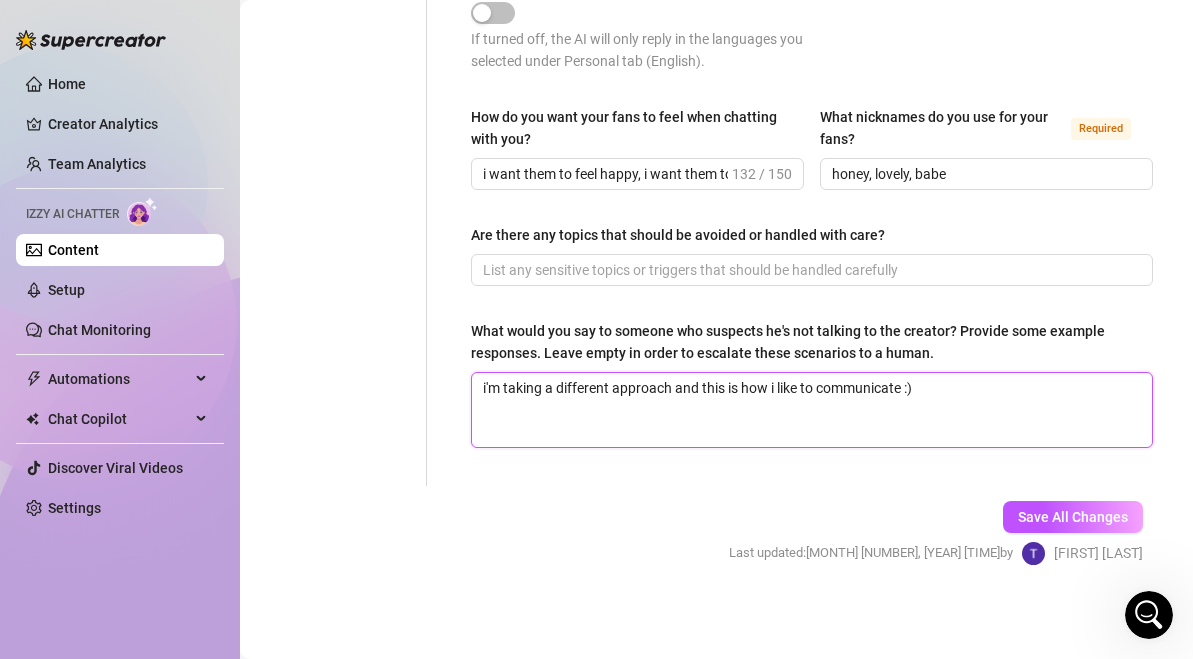 click on "i'm taking a different approach and this is how i like to communicate :)" at bounding box center (812, 410) 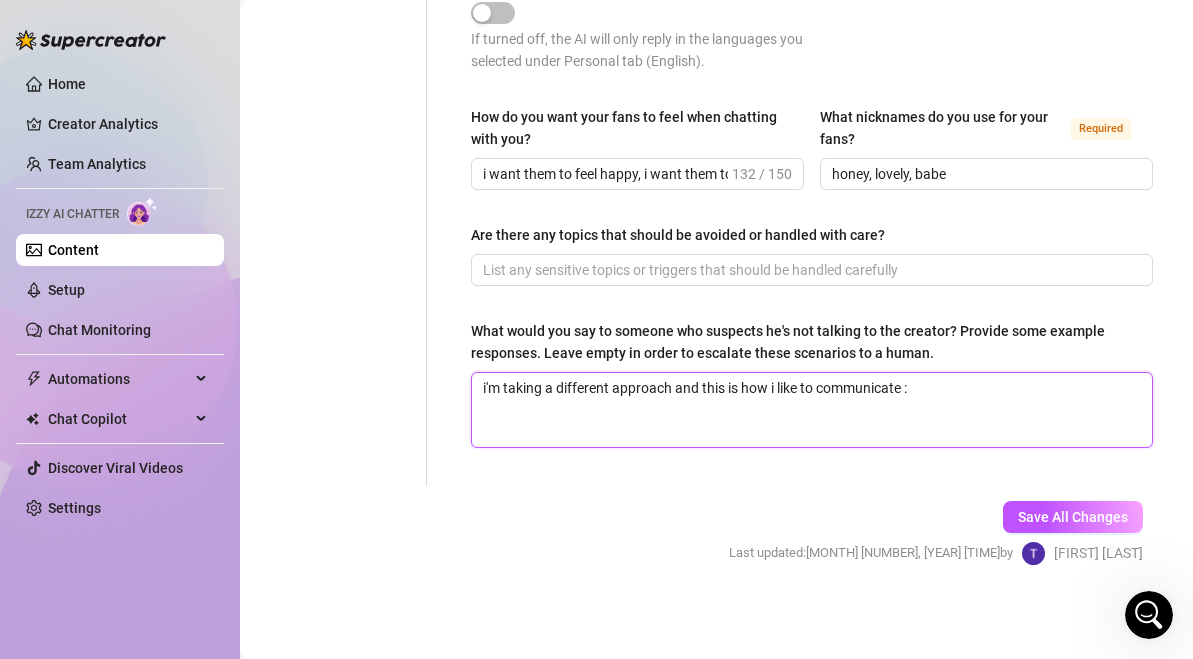 type 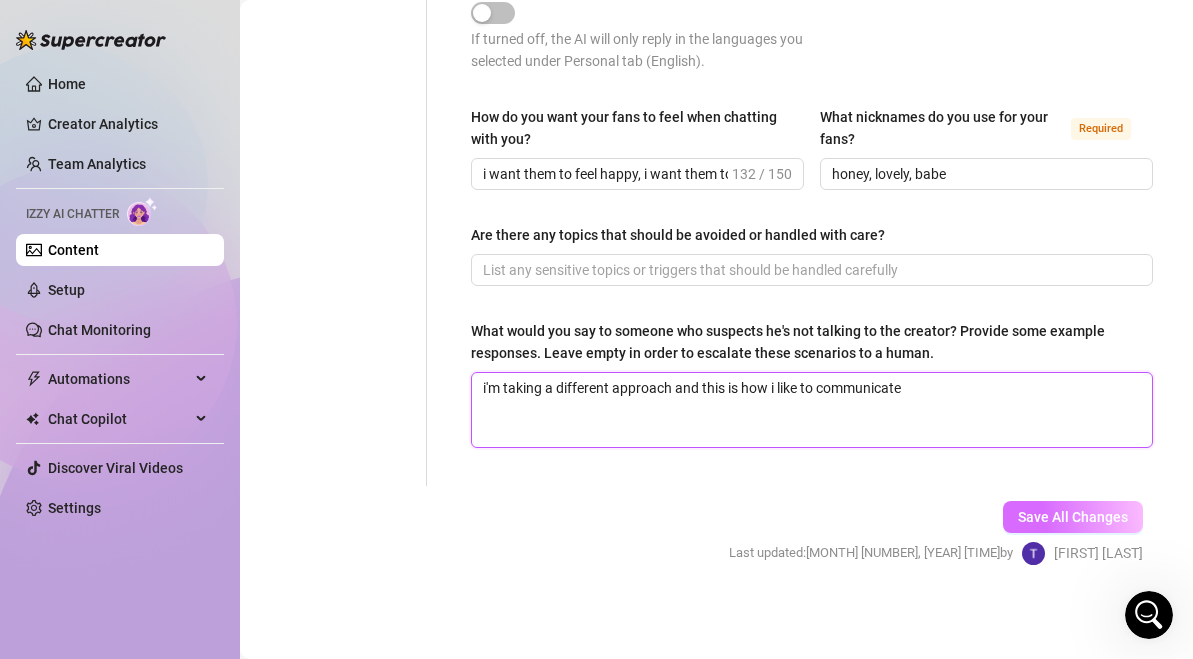 type on "i'm taking a different approach and this is how i like to communicate" 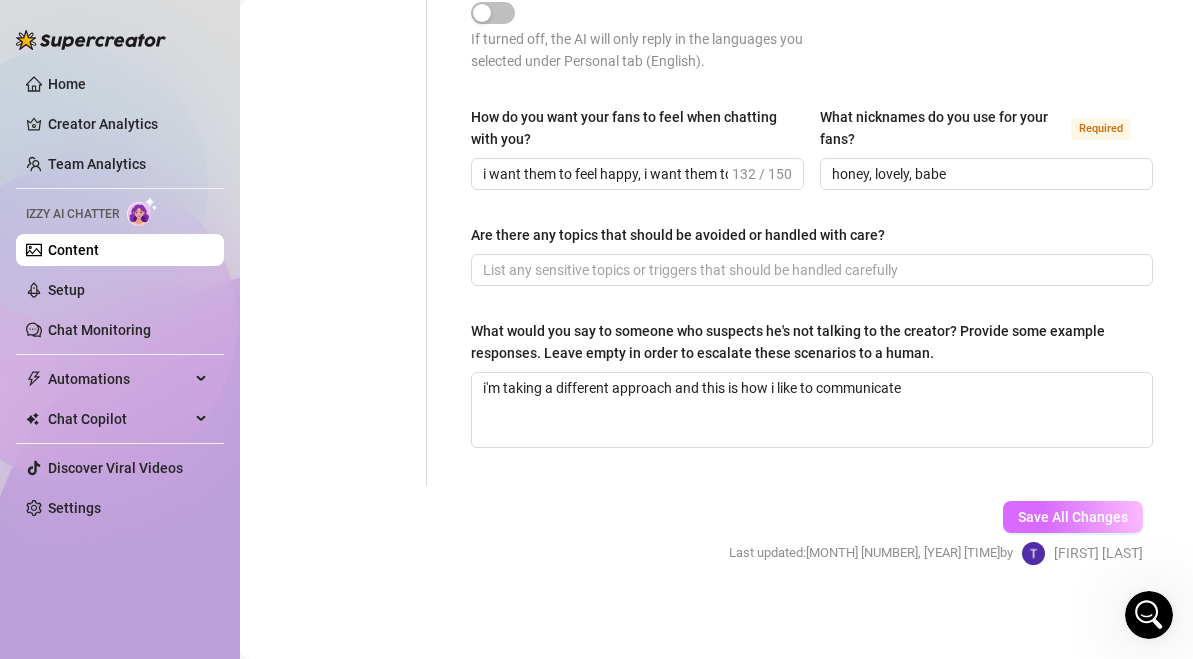 click on "Save All Changes" at bounding box center [1073, 517] 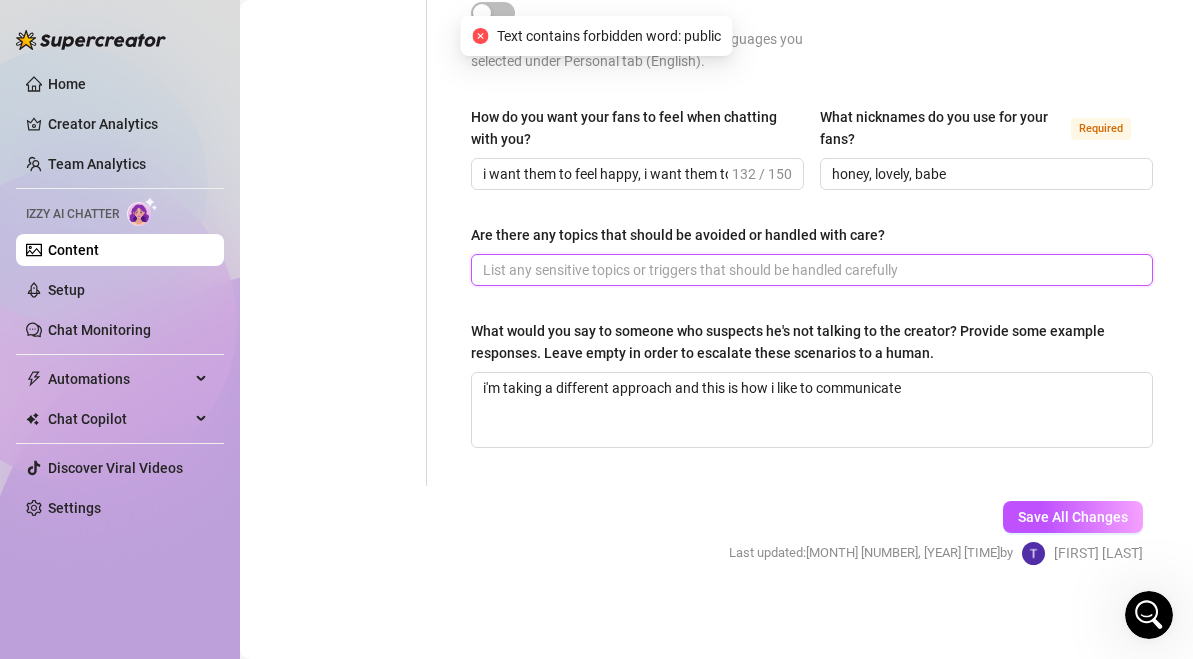 click on "Are there any topics that should be avoided or handled with care?" at bounding box center (810, 270) 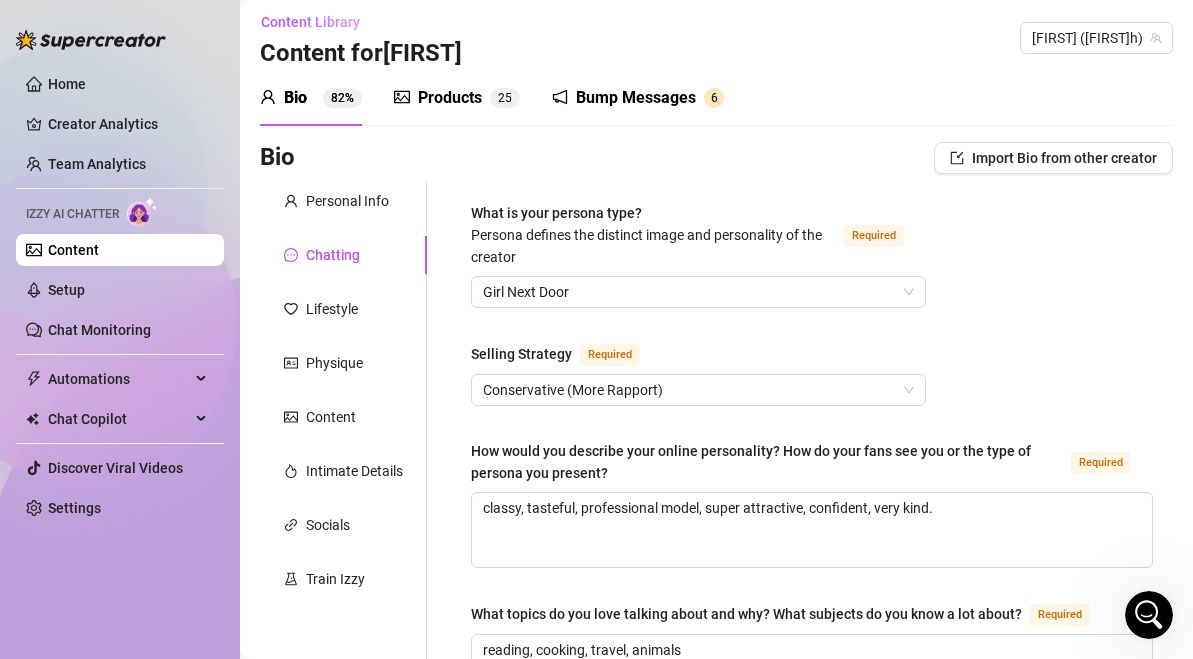 scroll, scrollTop: 5, scrollLeft: 0, axis: vertical 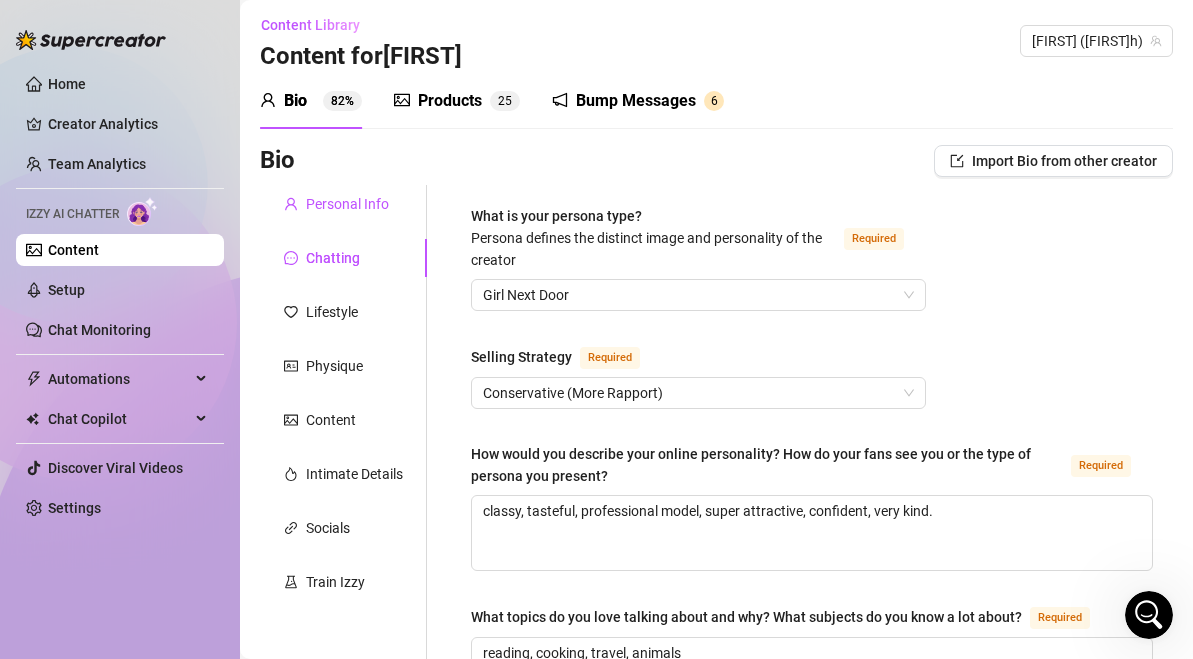 click on "Personal Info" at bounding box center [347, 204] 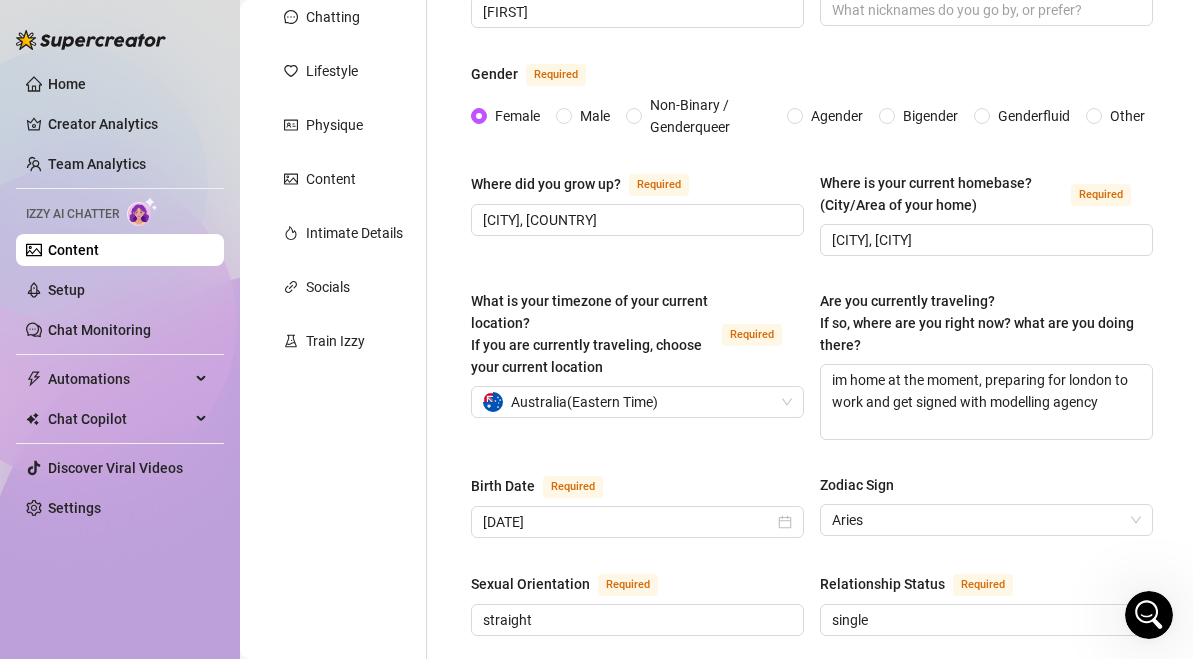 scroll, scrollTop: 328, scrollLeft: 0, axis: vertical 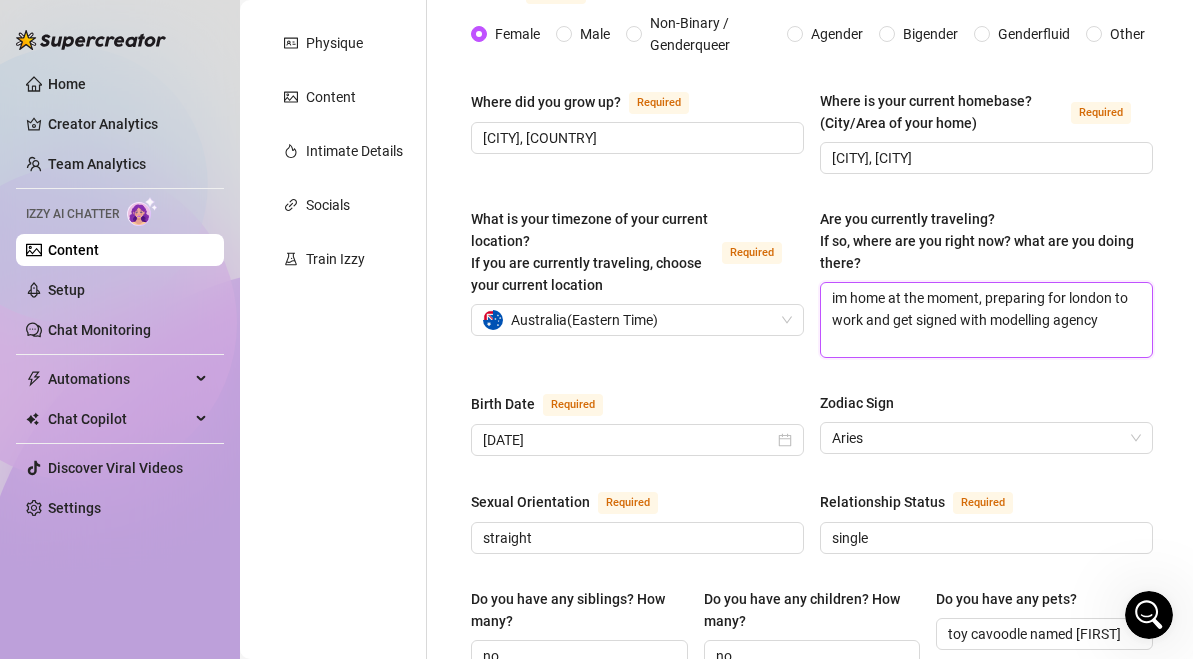 drag, startPoint x: 1107, startPoint y: 317, endPoint x: 831, endPoint y: 232, distance: 288.79233 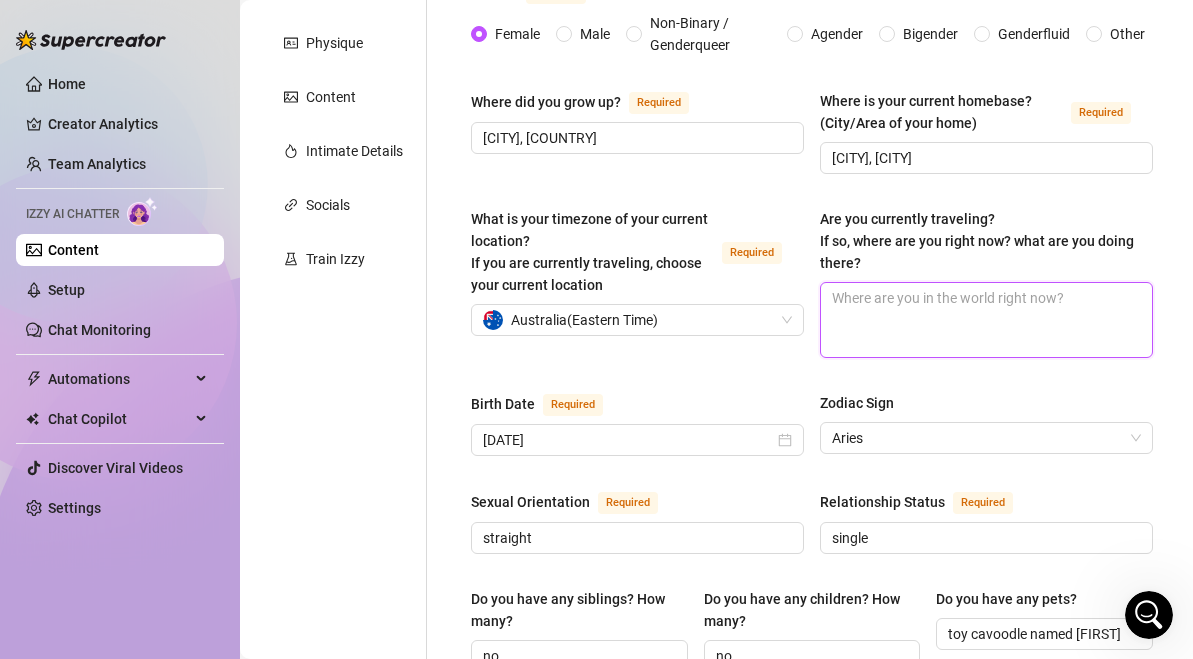 type 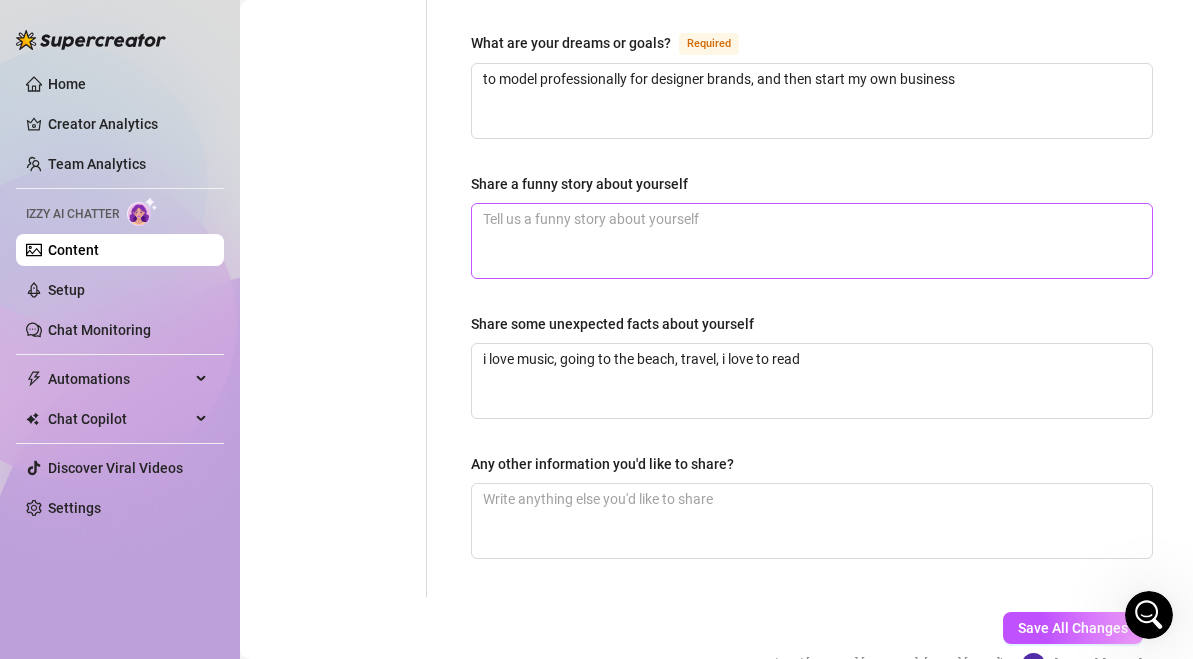 scroll, scrollTop: 1344, scrollLeft: 0, axis: vertical 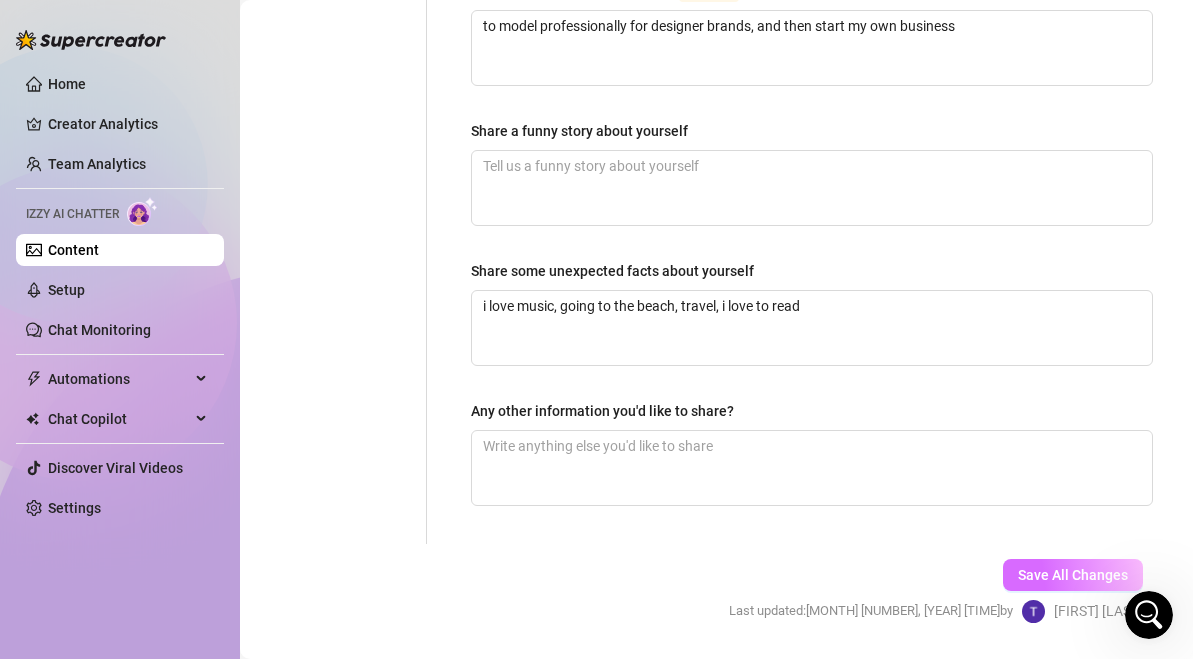type 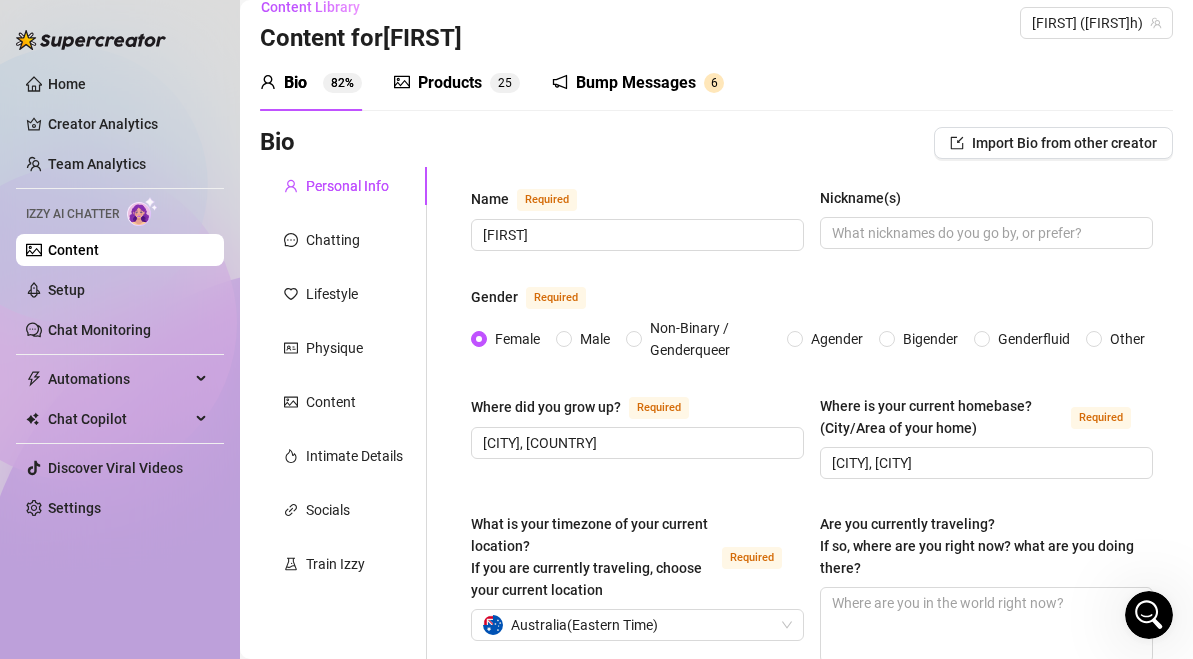 scroll, scrollTop: 28, scrollLeft: 0, axis: vertical 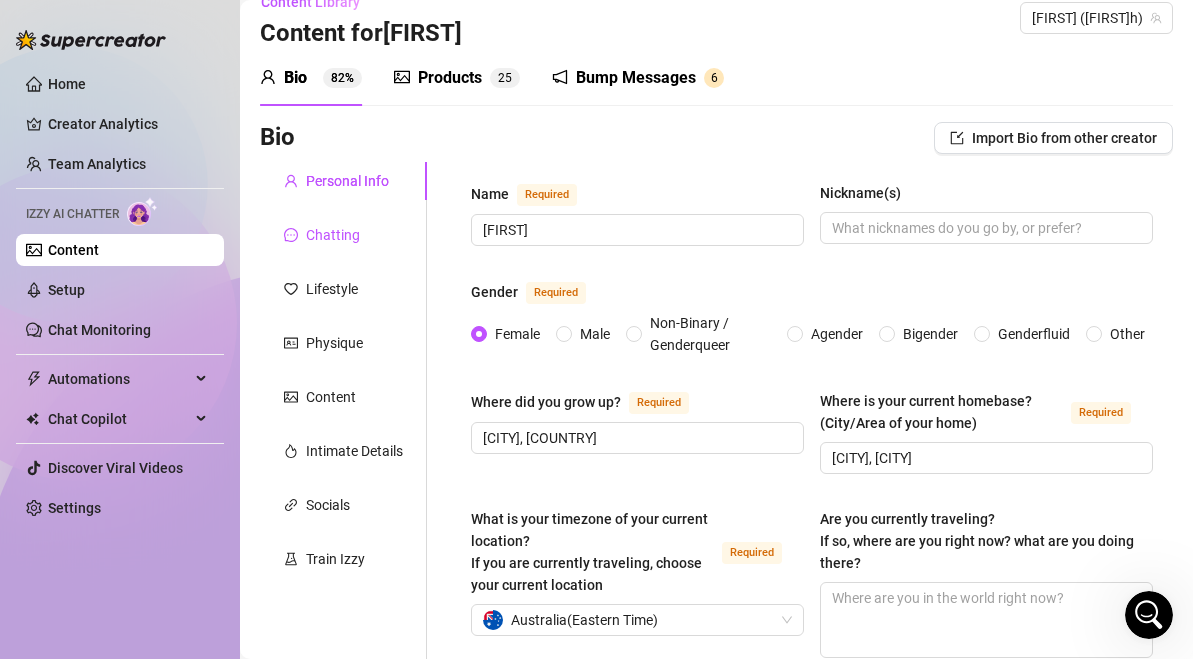 click on "Chatting" at bounding box center (333, 235) 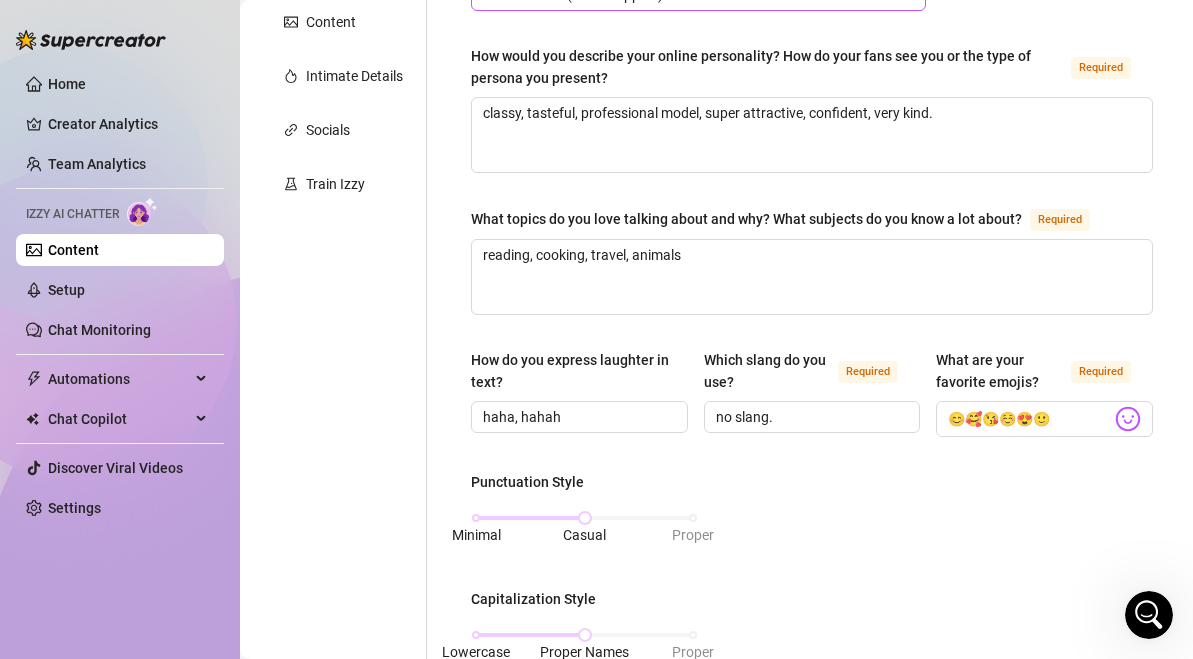 scroll, scrollTop: 138, scrollLeft: 0, axis: vertical 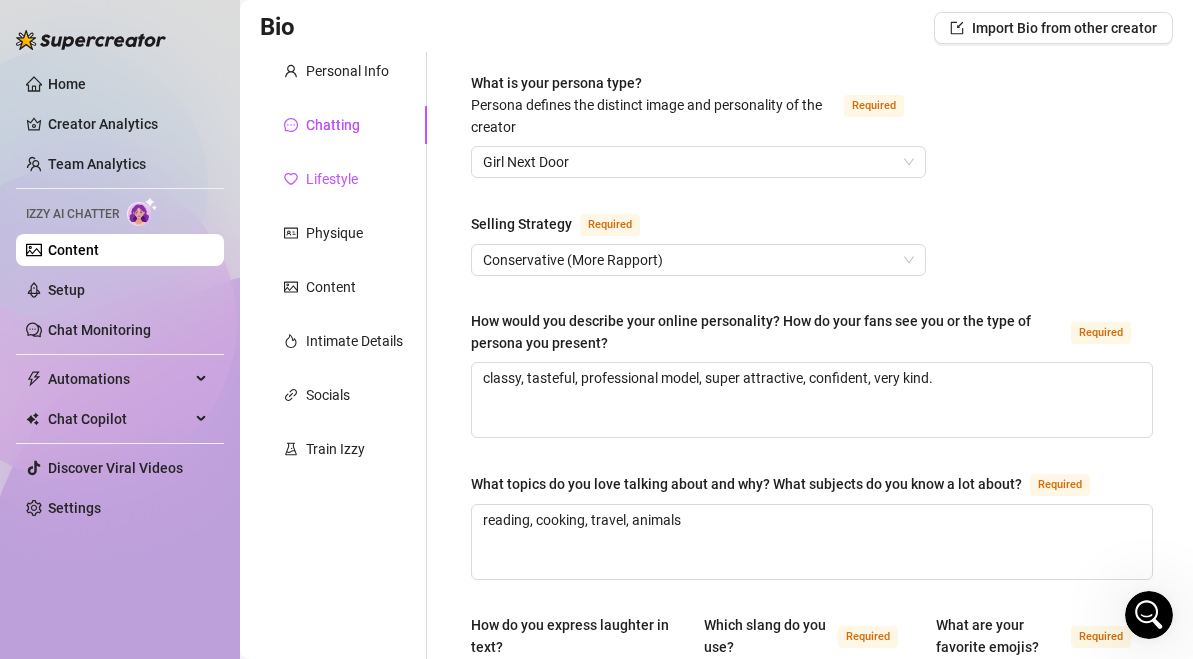 click on "Lifestyle" at bounding box center [332, 179] 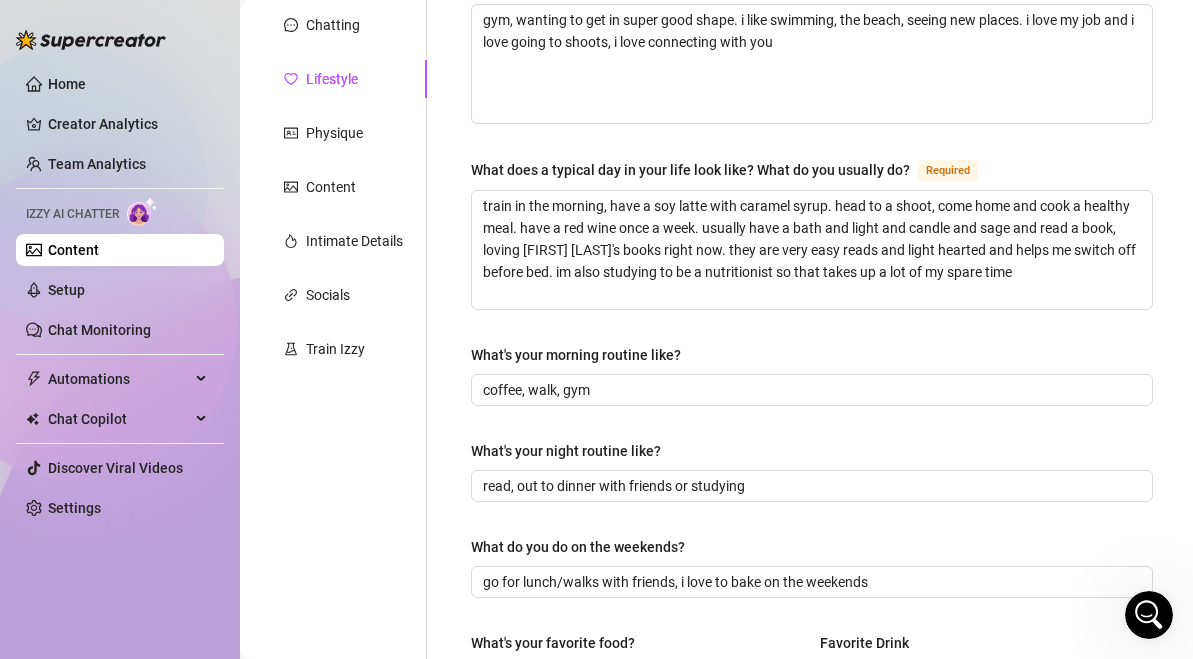 scroll, scrollTop: 0, scrollLeft: 0, axis: both 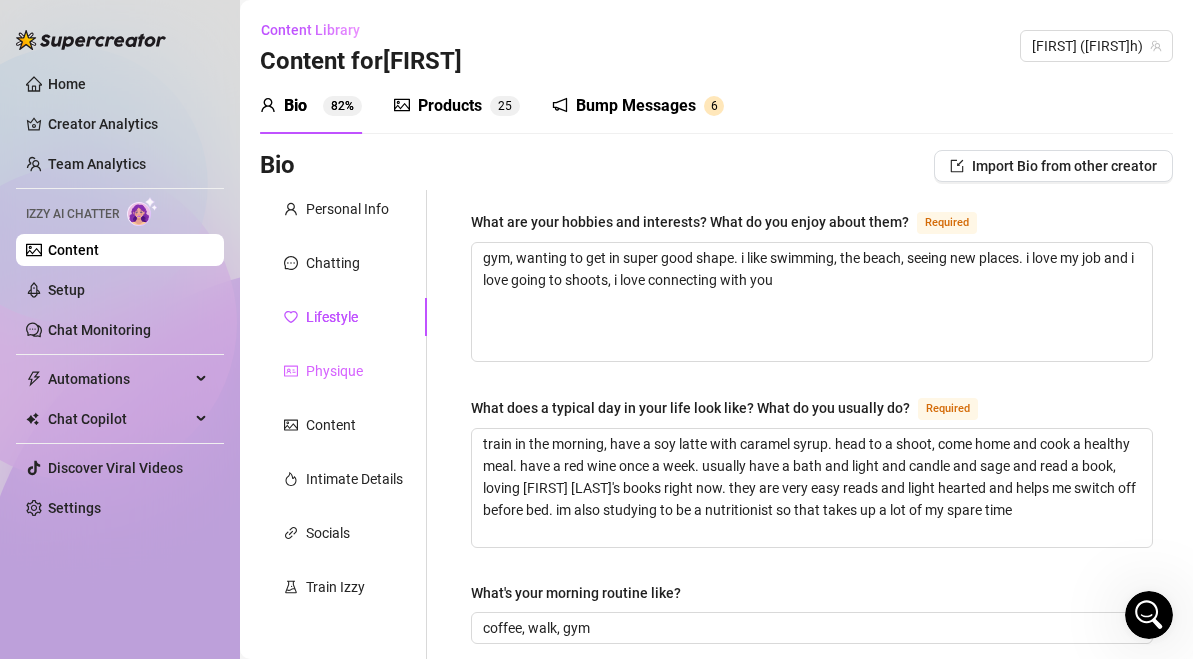 click on "Physique" at bounding box center [343, 371] 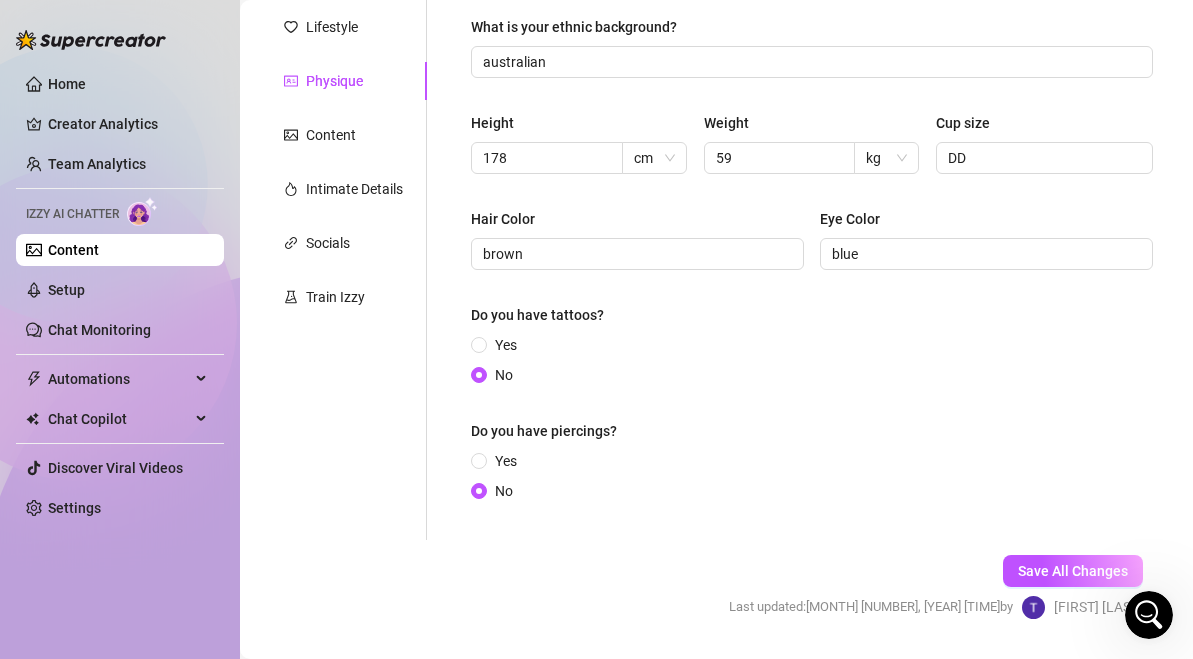 scroll, scrollTop: 337, scrollLeft: 0, axis: vertical 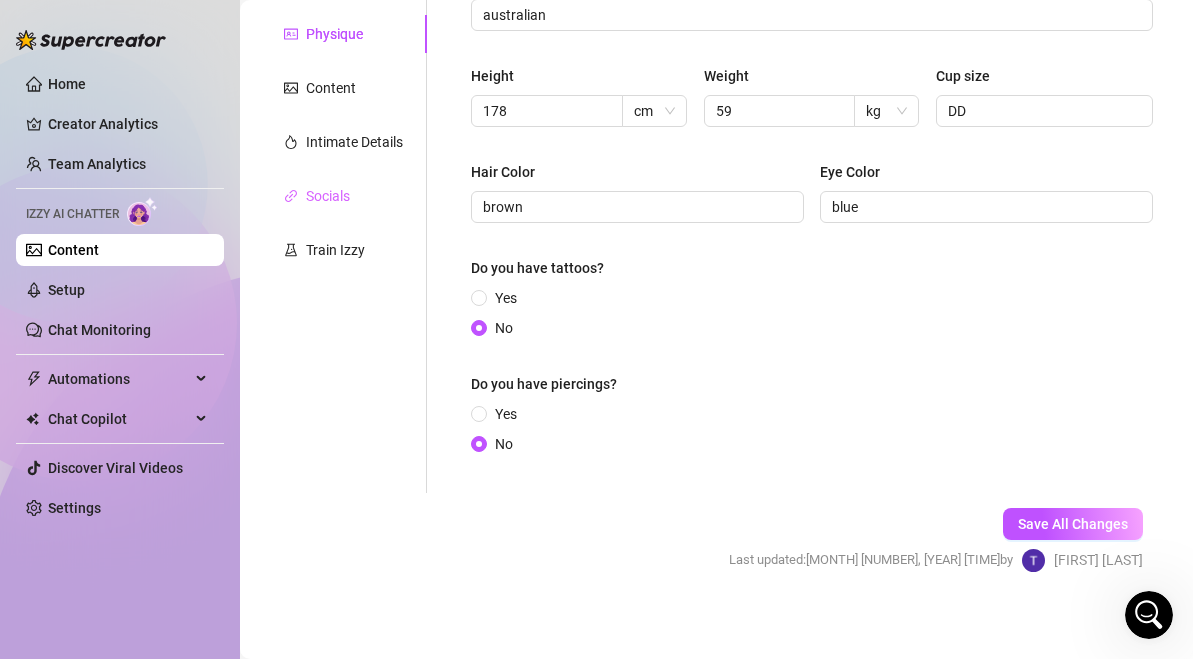click on "Socials" at bounding box center [343, 196] 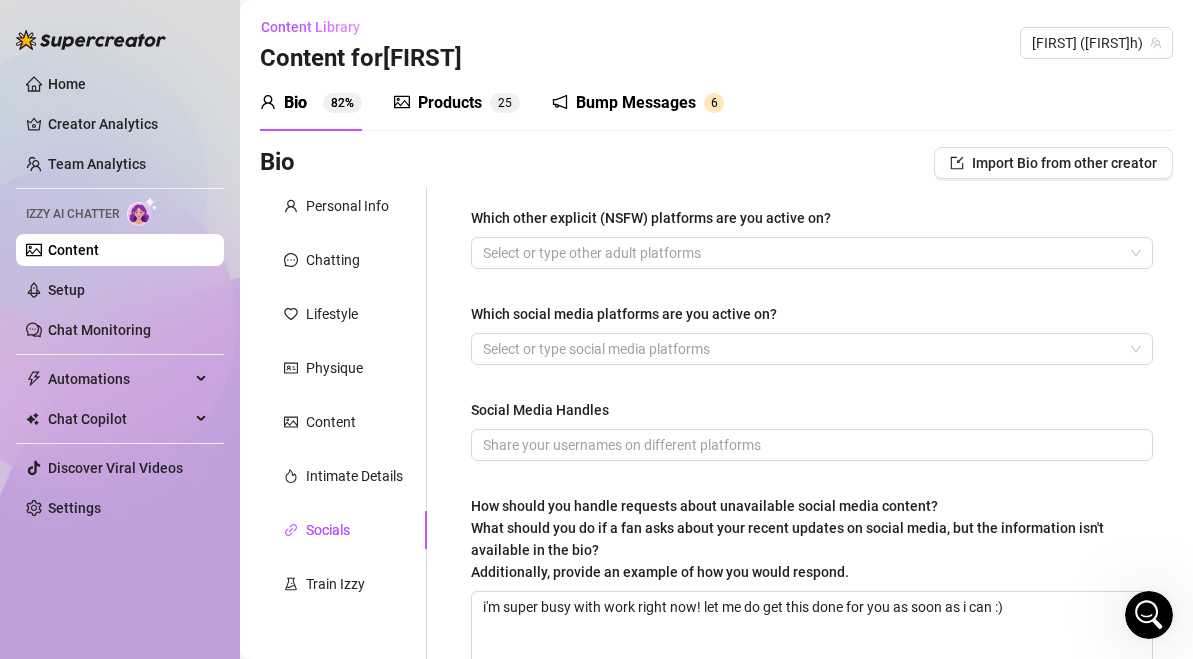 scroll, scrollTop: 0, scrollLeft: 0, axis: both 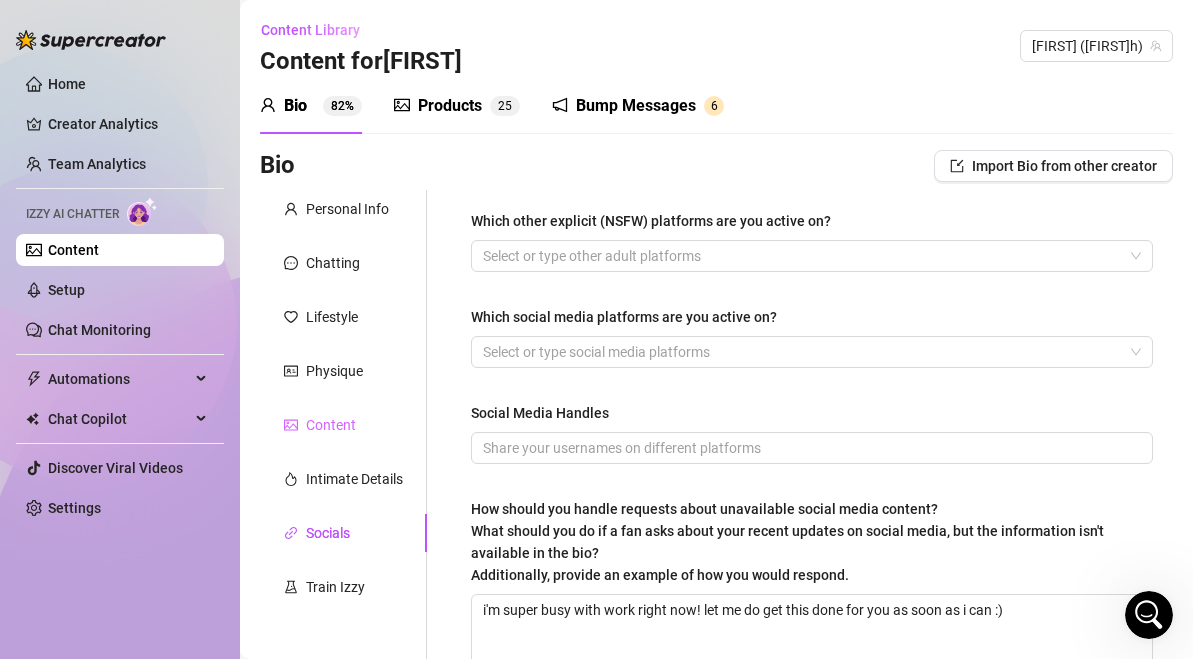 click on "Content" at bounding box center [343, 425] 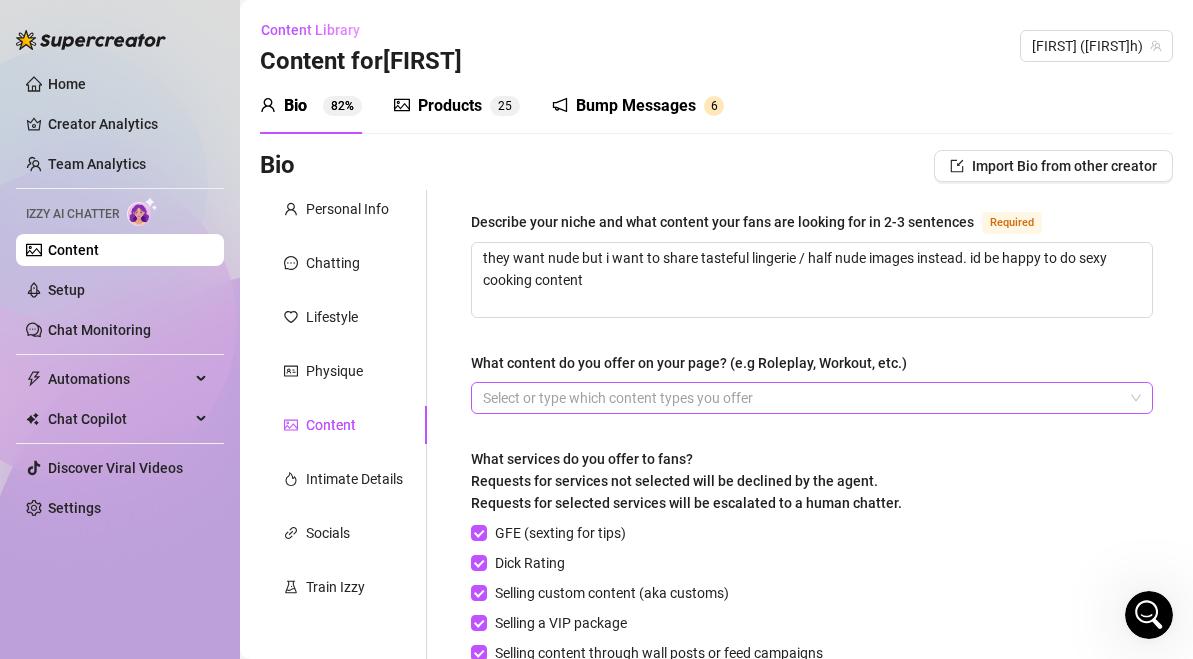 click at bounding box center [801, 398] 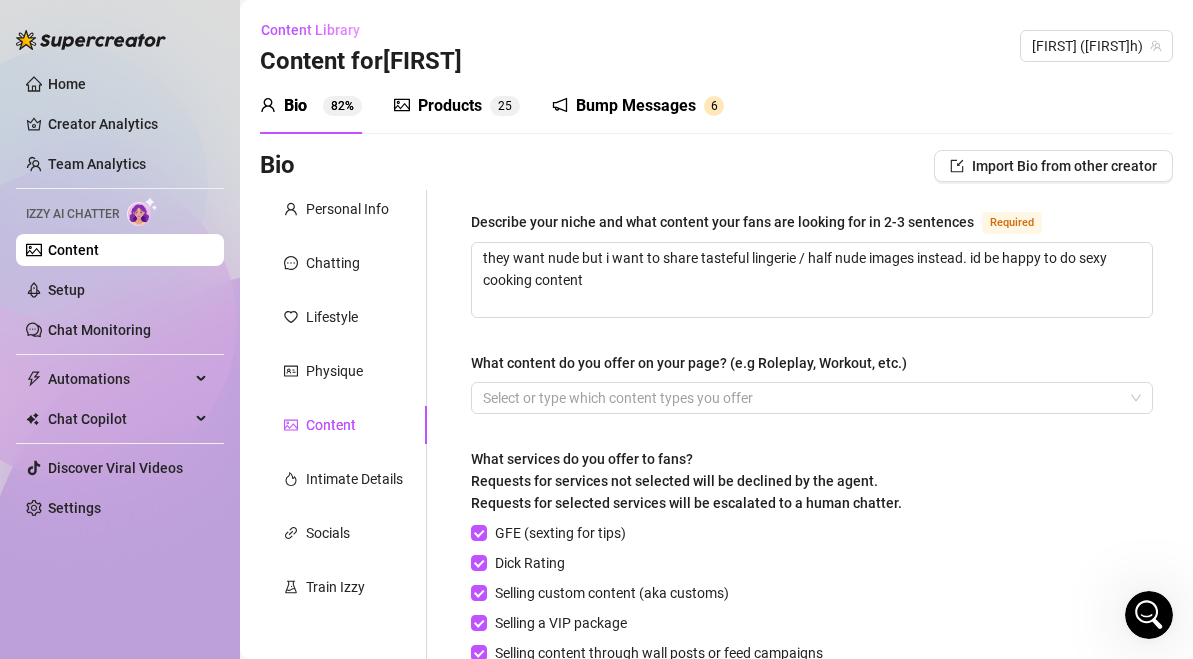 click on "Describe your niche and what content your fans are looking for in 2-3 sentences Required they want nude but i want to share tasteful lingerie / half nude images instead. id be happy to do sexy cooking content What content do you offer on your page? (e.g Roleplay, Workout, etc.)   Select or type which content types you offer What services do you offer to fans? Requests for services not selected will be declined by the agent. Requests for selected services will be escalated to a human chatter. GFE (sexting for tips) Dick Rating Selling custom content (aka customs) Selling a VIP package Selling content through wall posts or feed campaigns Selling physical goods like used underwear, etc Add Custom Item What content or services is a red line for you? B/G Content" at bounding box center [812, 529] 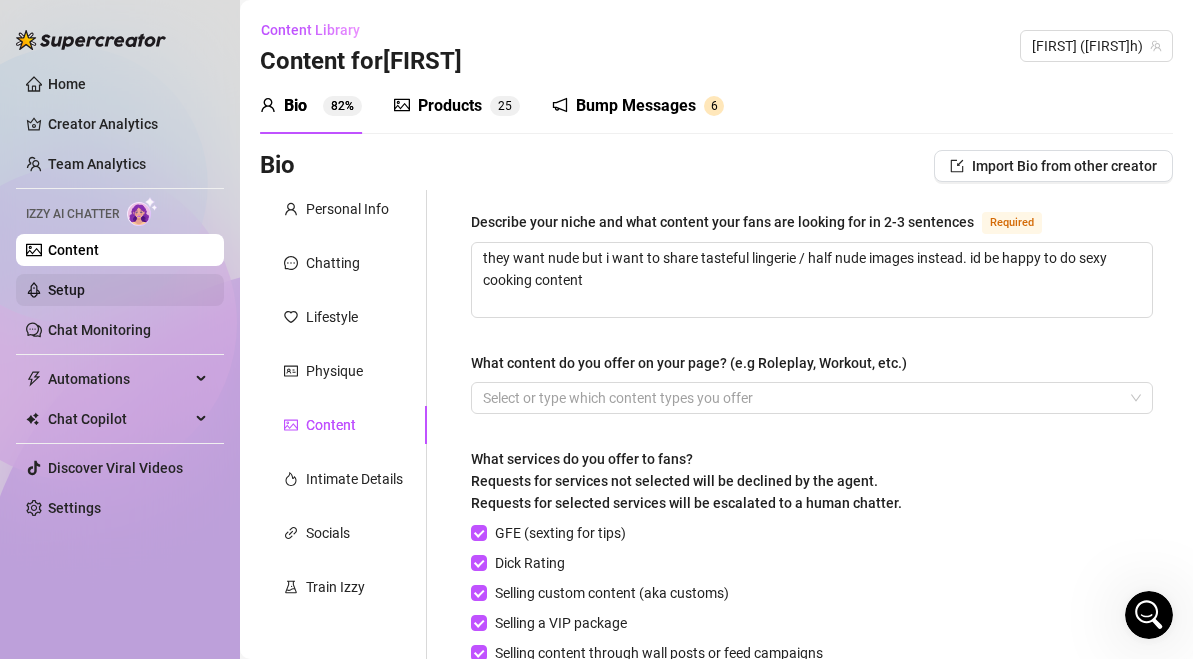 click on "Setup" at bounding box center [66, 290] 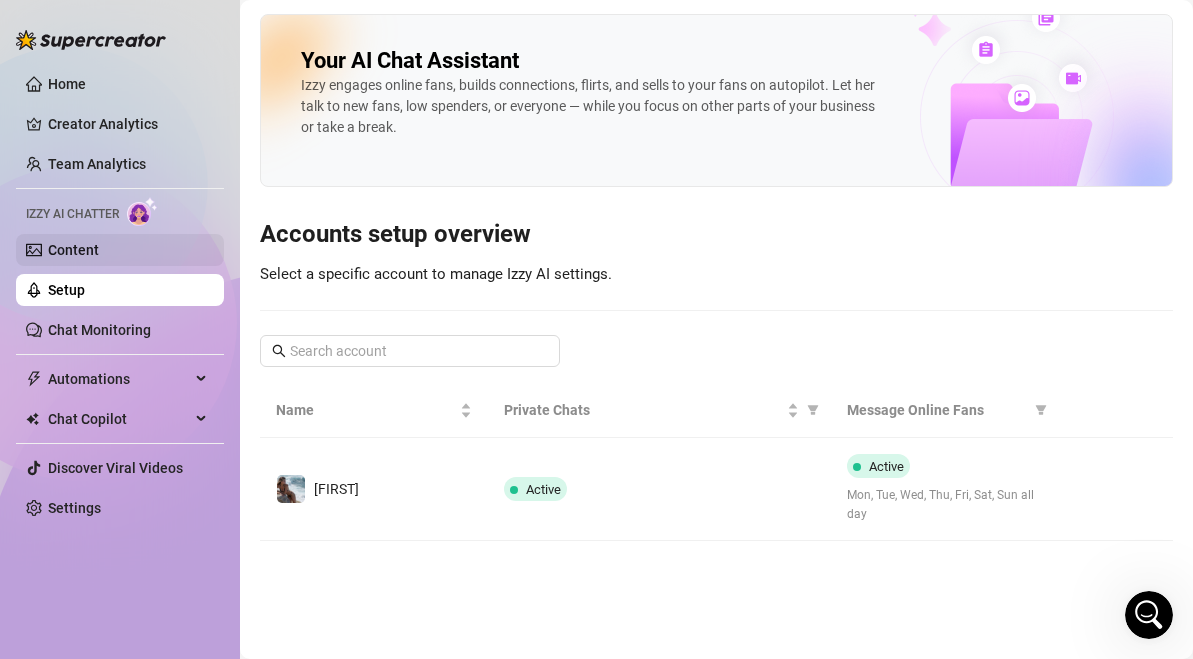 click on "Content" at bounding box center (73, 250) 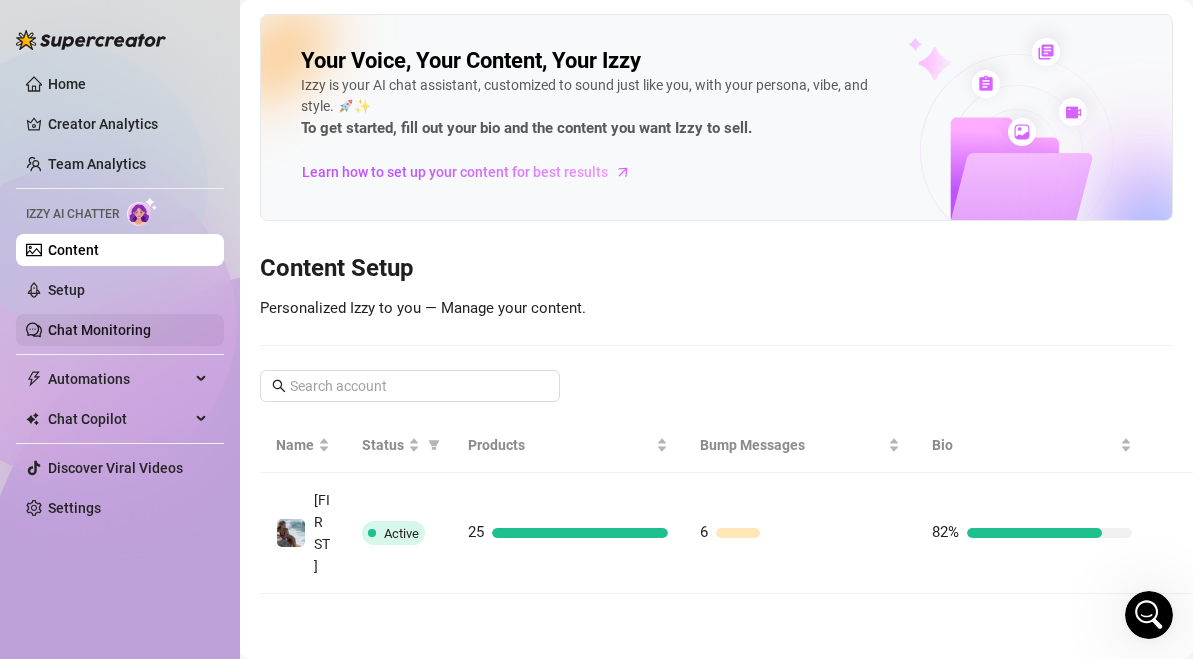 click on "Chat Monitoring" at bounding box center [99, 330] 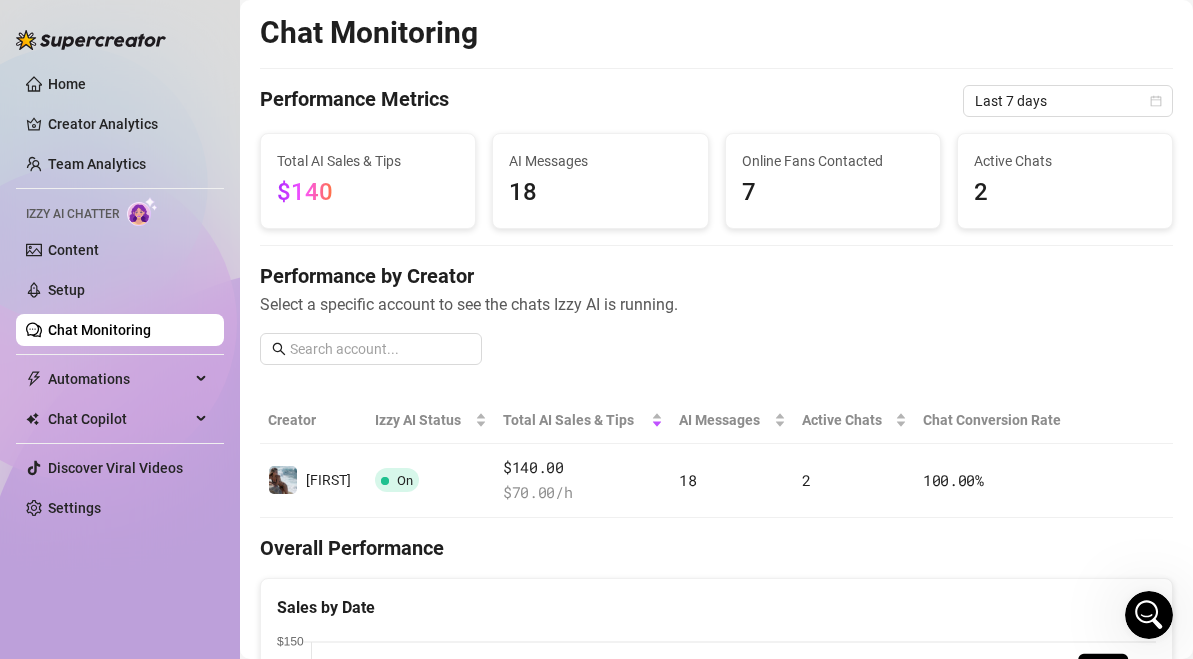scroll, scrollTop: 107, scrollLeft: 0, axis: vertical 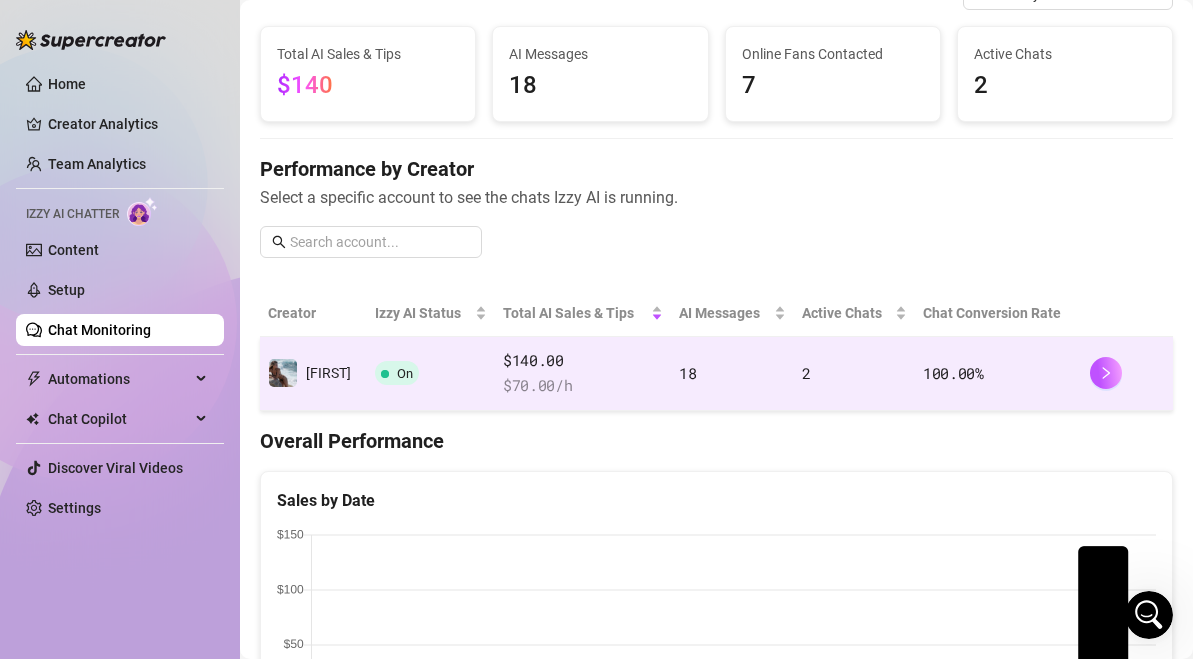 click on "18" at bounding box center (732, 374) 